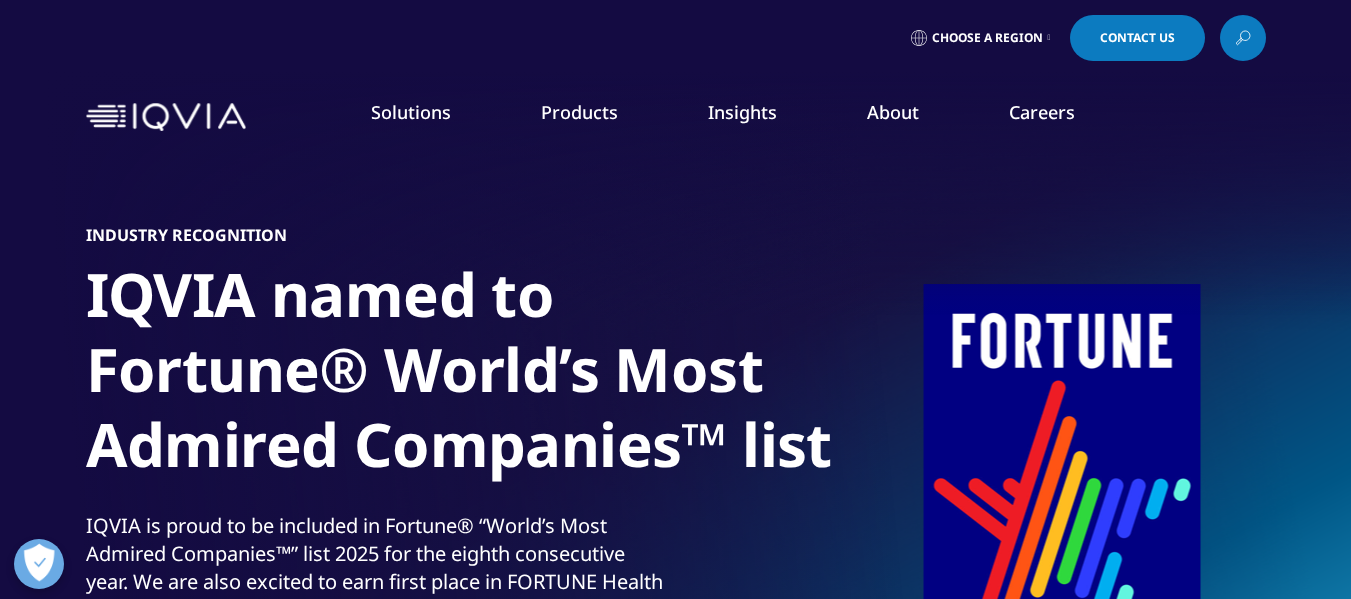 scroll, scrollTop: 0, scrollLeft: 0, axis: both 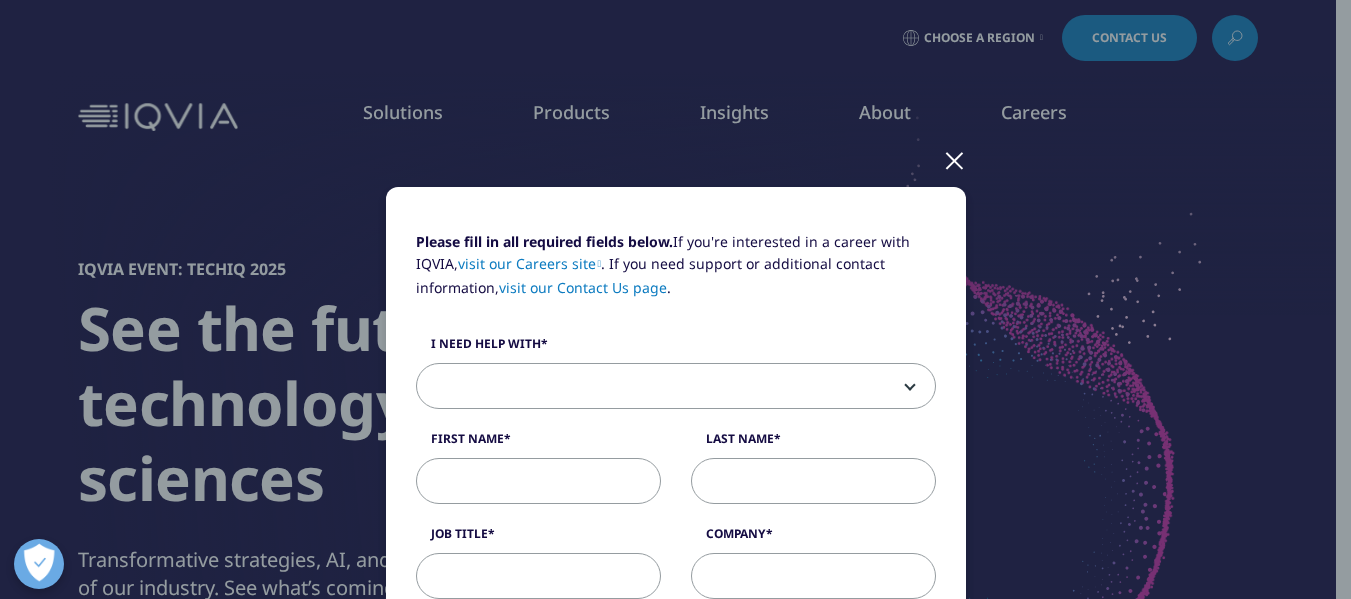 click at bounding box center (676, 387) 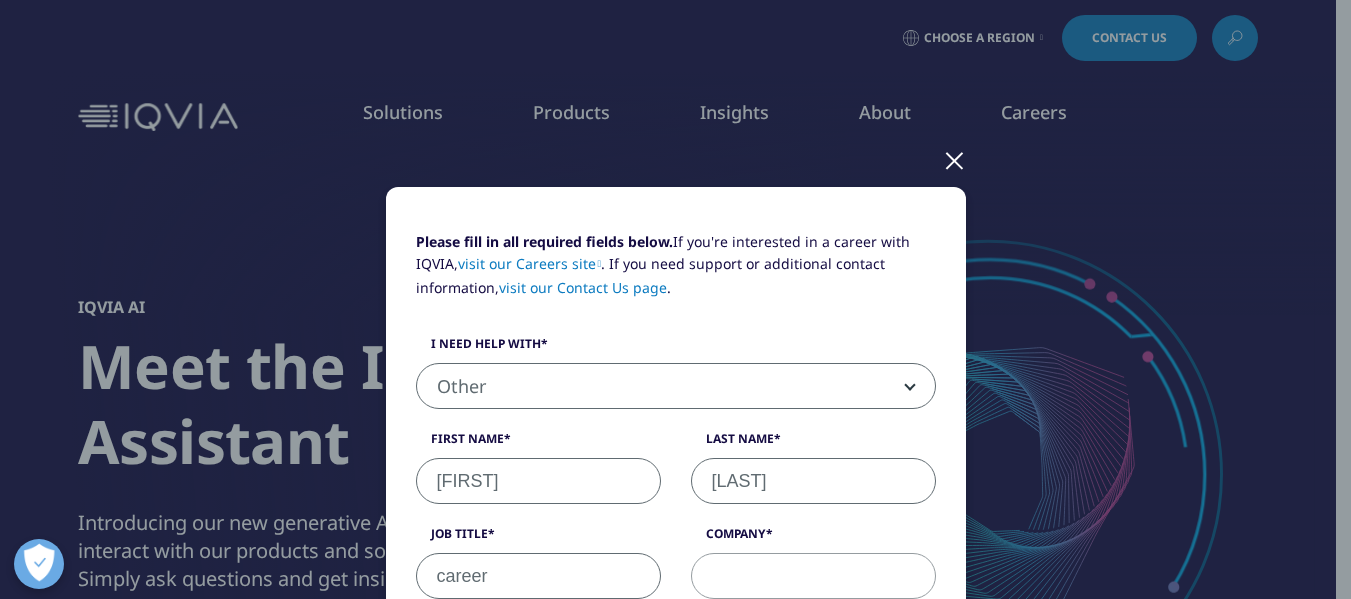select on "Other" 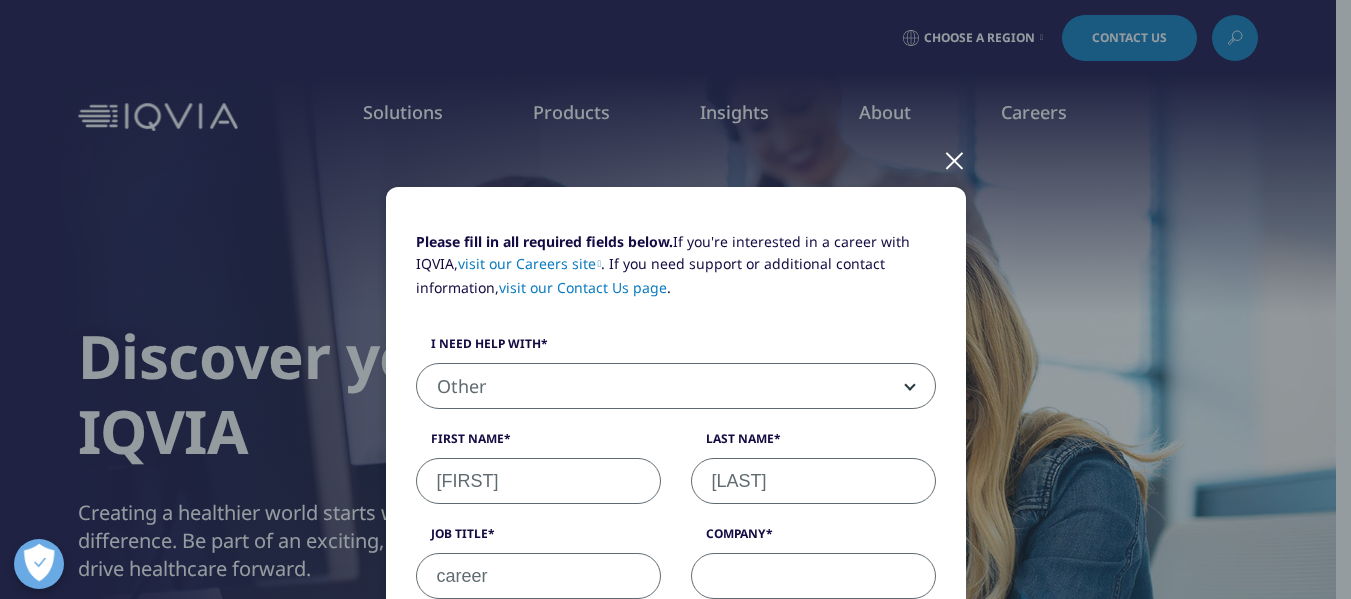scroll, scrollTop: 0, scrollLeft: 0, axis: both 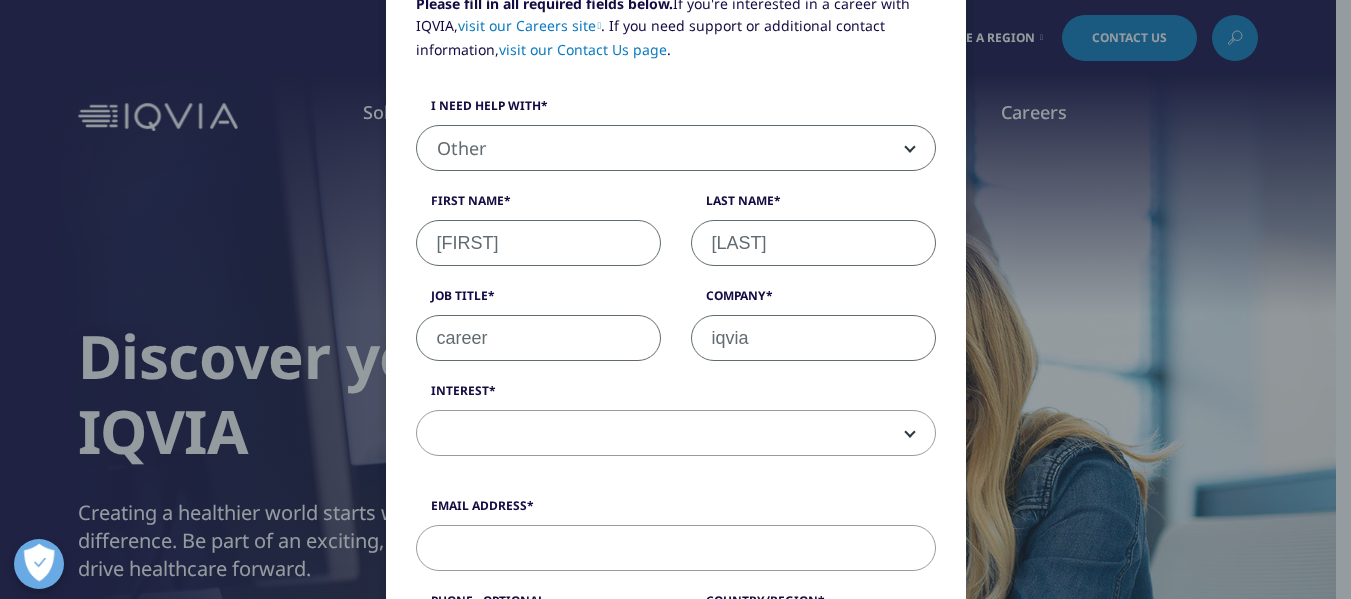 type on "iqvia" 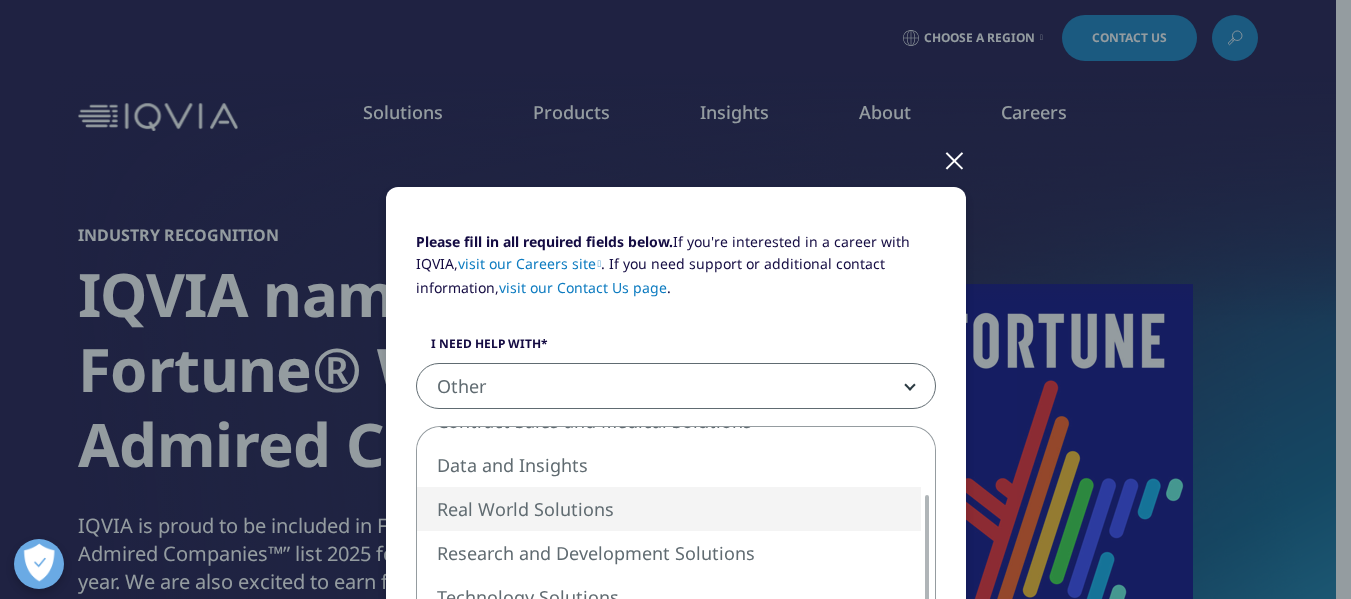 select on "Other" 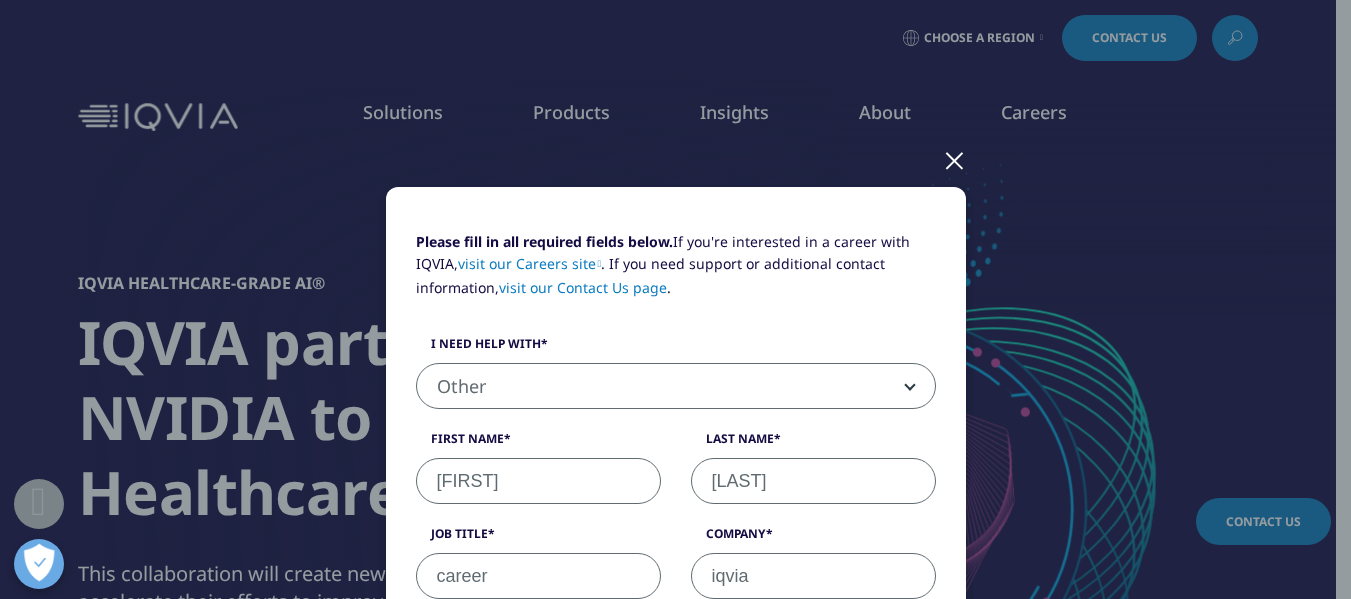select on "Other" 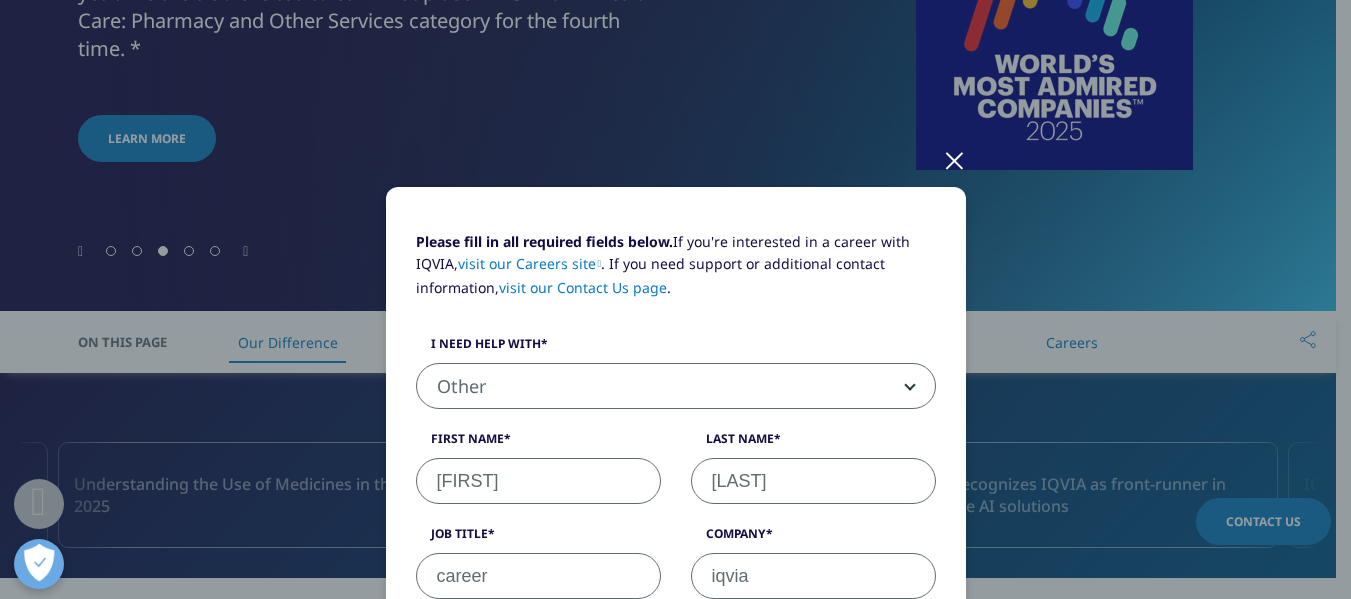 scroll, scrollTop: 589, scrollLeft: 0, axis: vertical 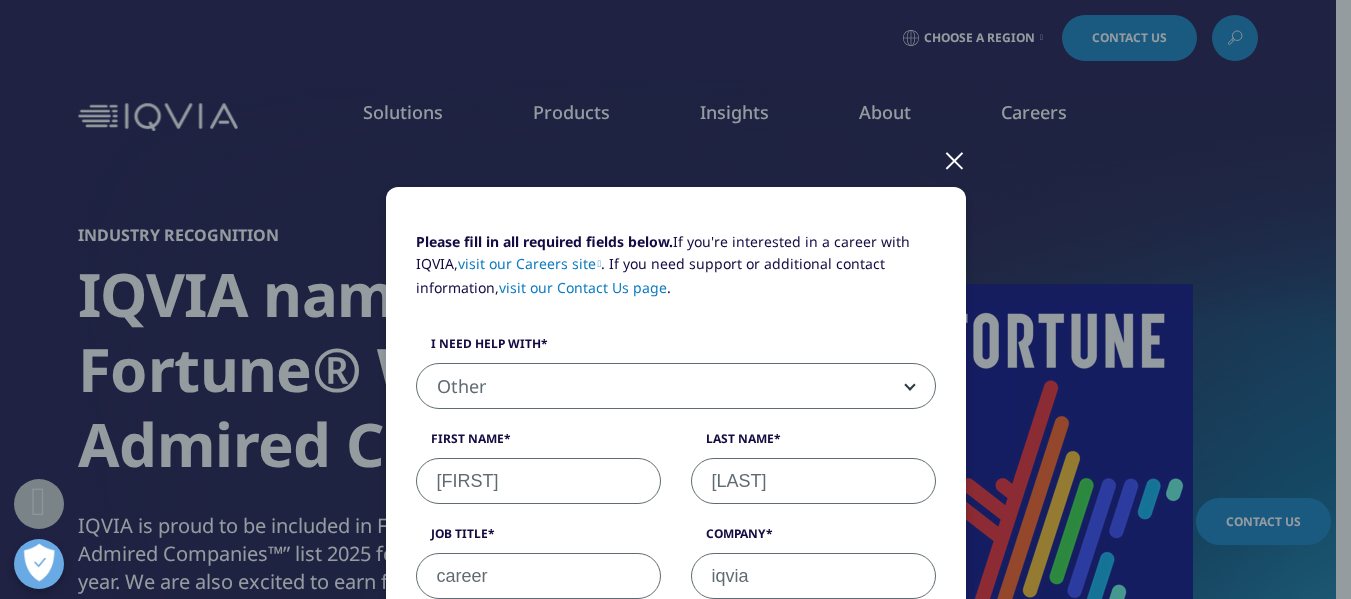 select on "Other" 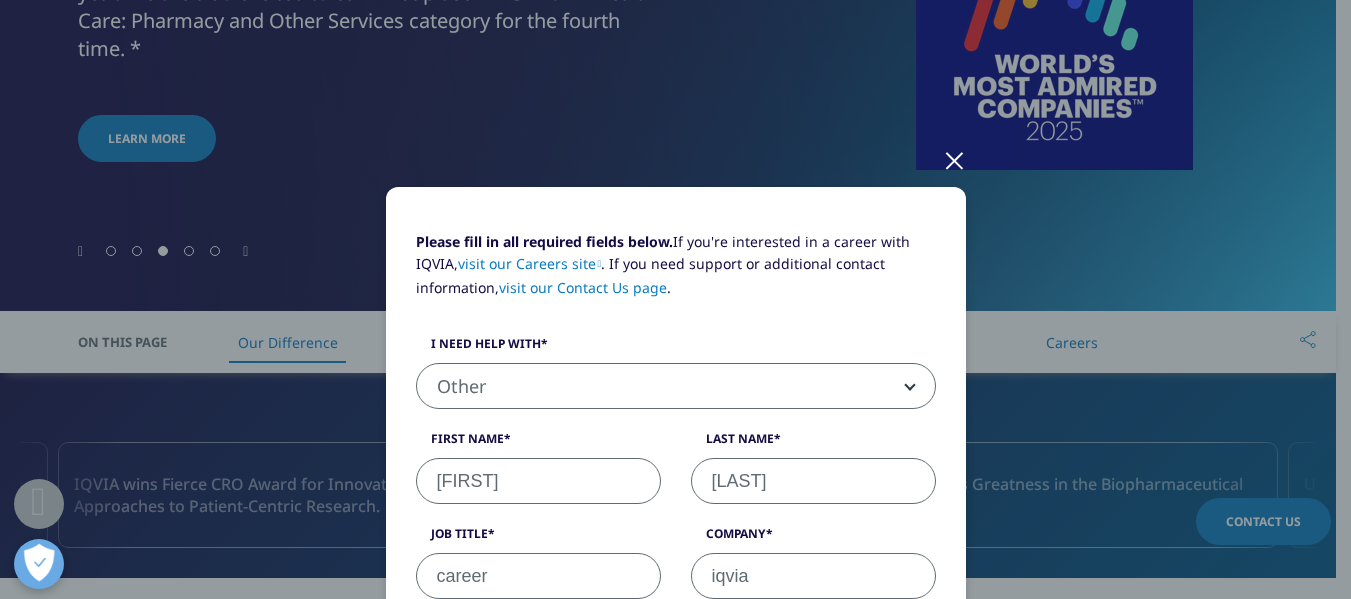 scroll, scrollTop: 589, scrollLeft: 0, axis: vertical 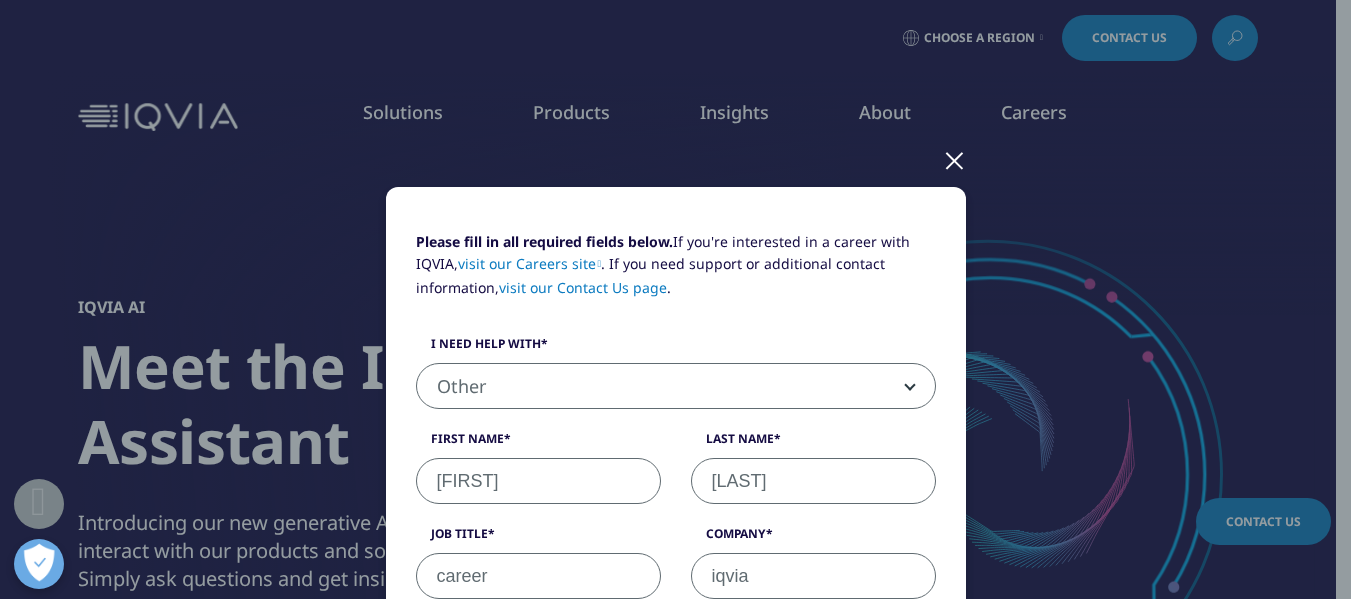 select on "Other" 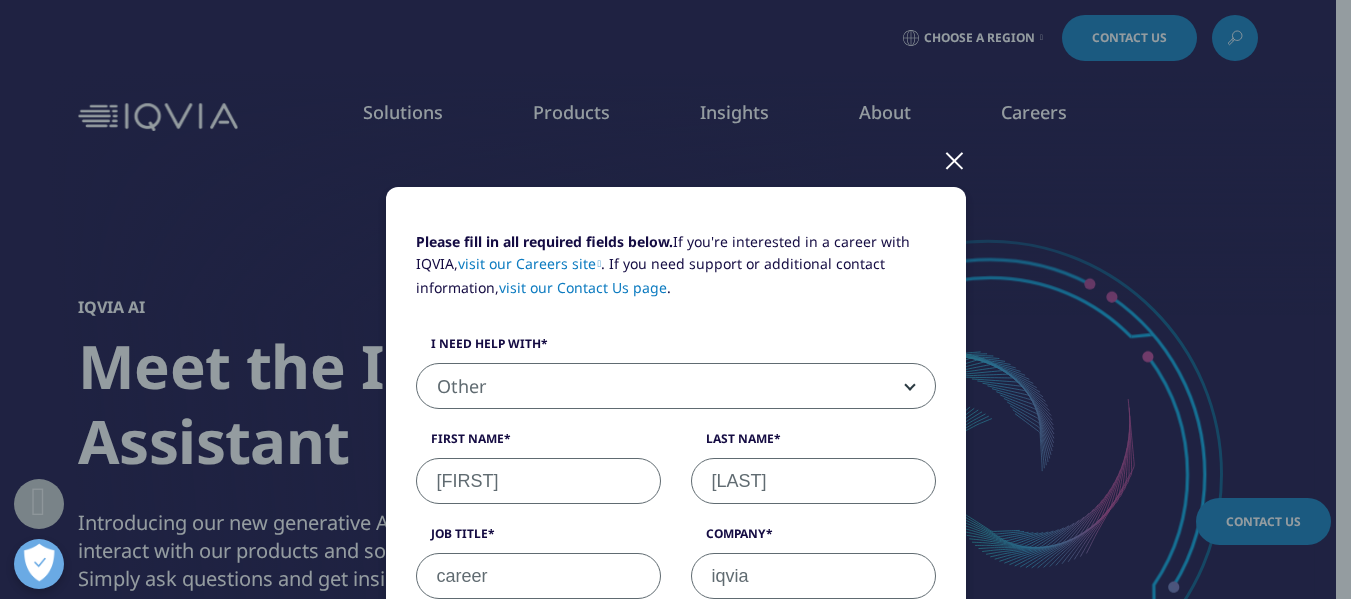 type on "Permanently delete my data from your database" 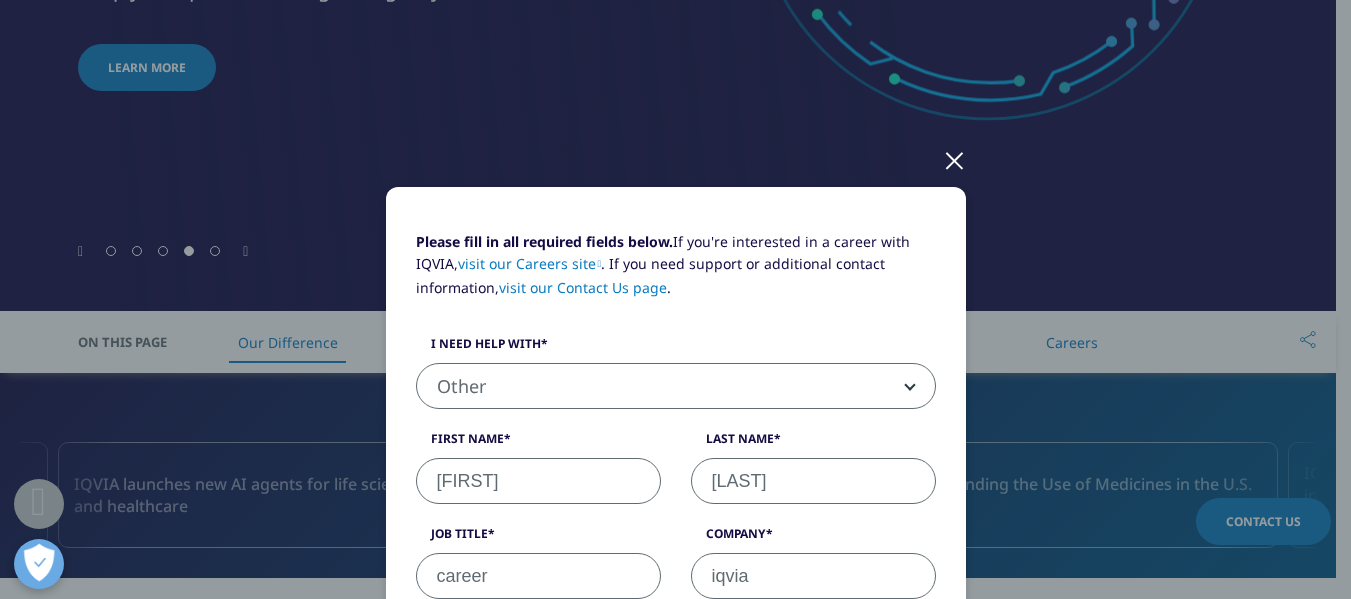 scroll, scrollTop: 589, scrollLeft: 0, axis: vertical 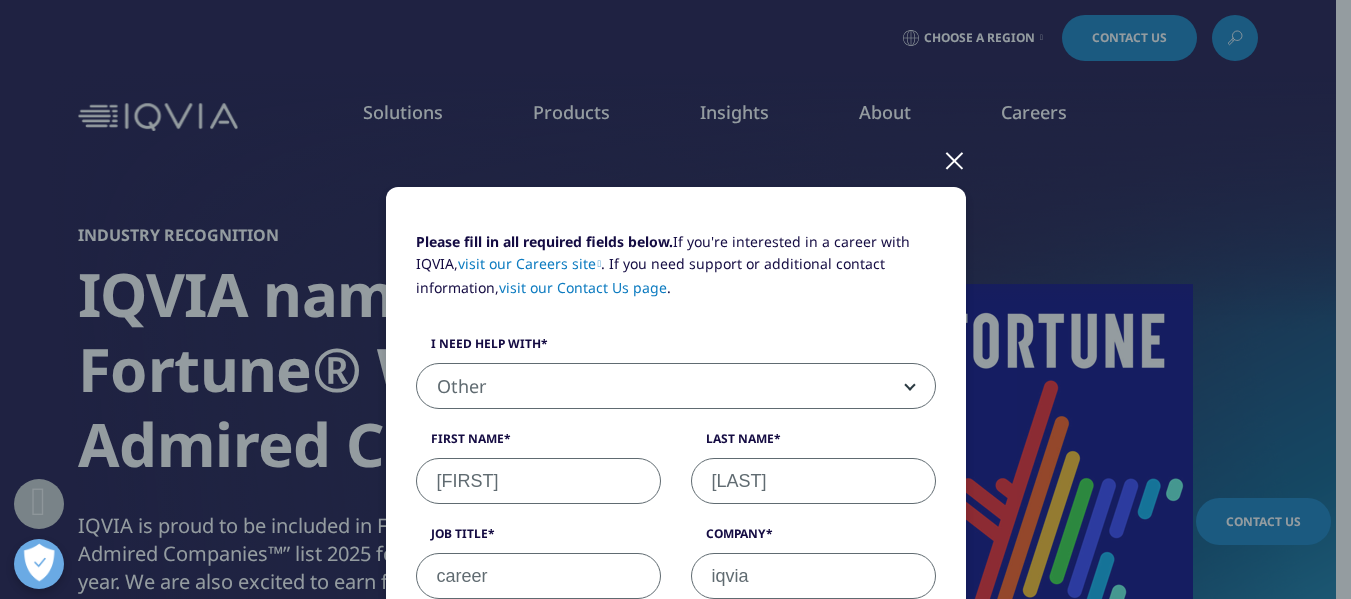 select on "Other" 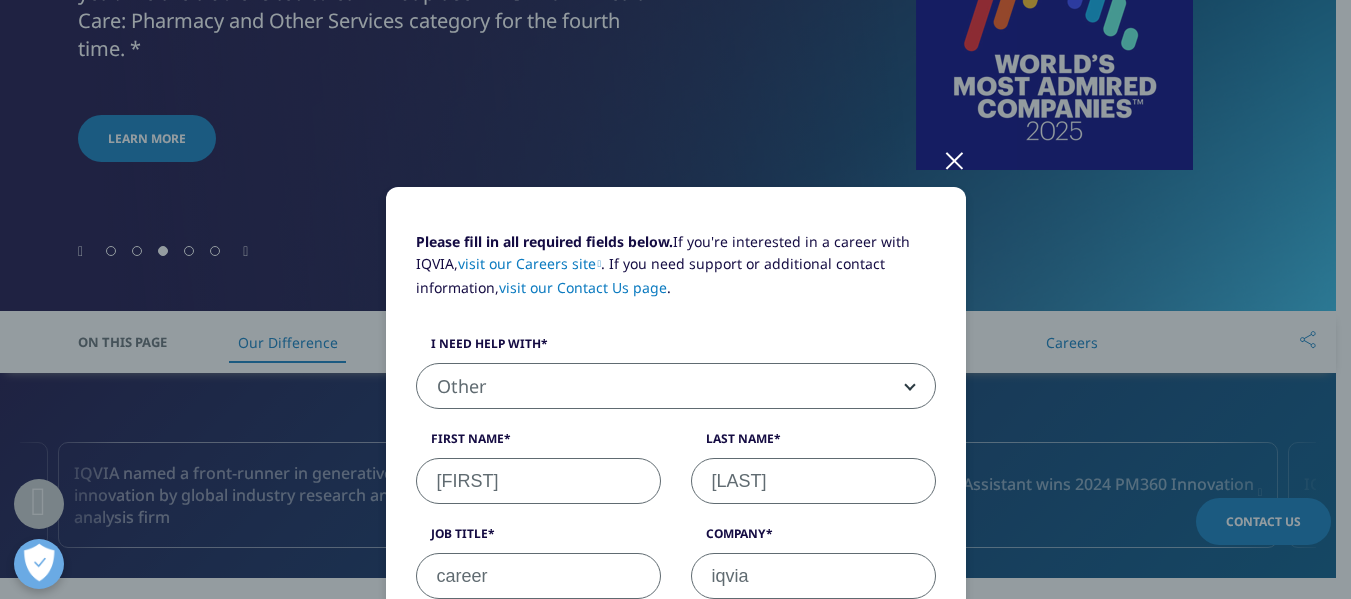 scroll, scrollTop: 589, scrollLeft: 0, axis: vertical 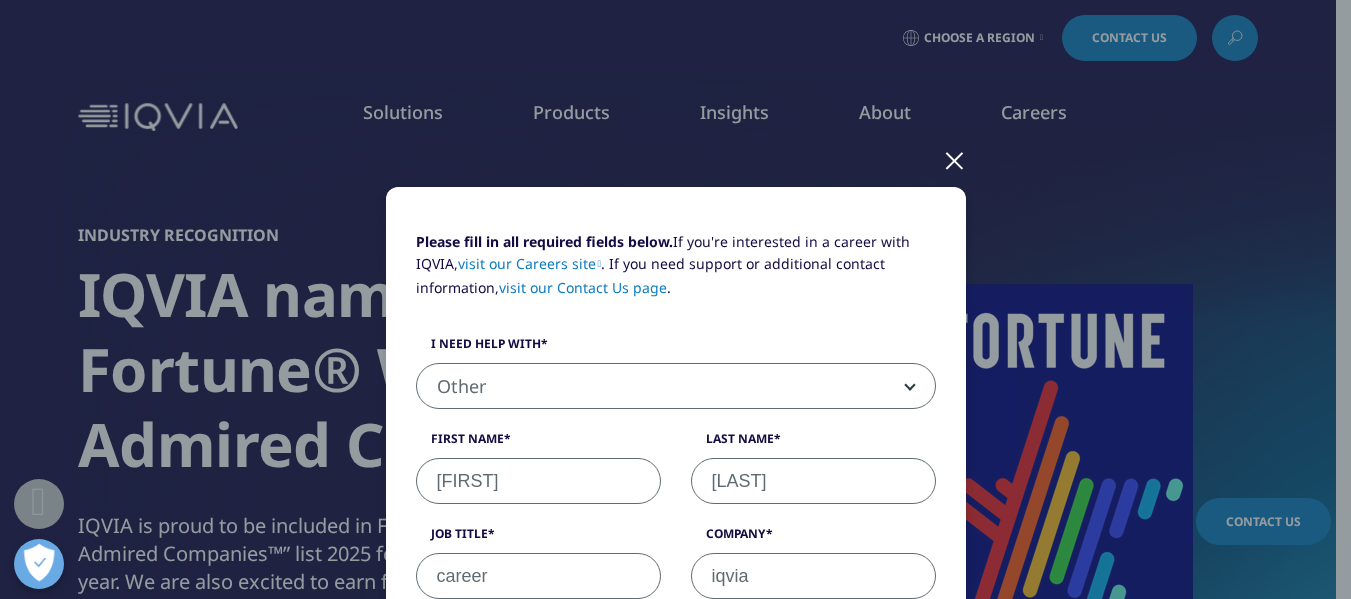 select on "Other" 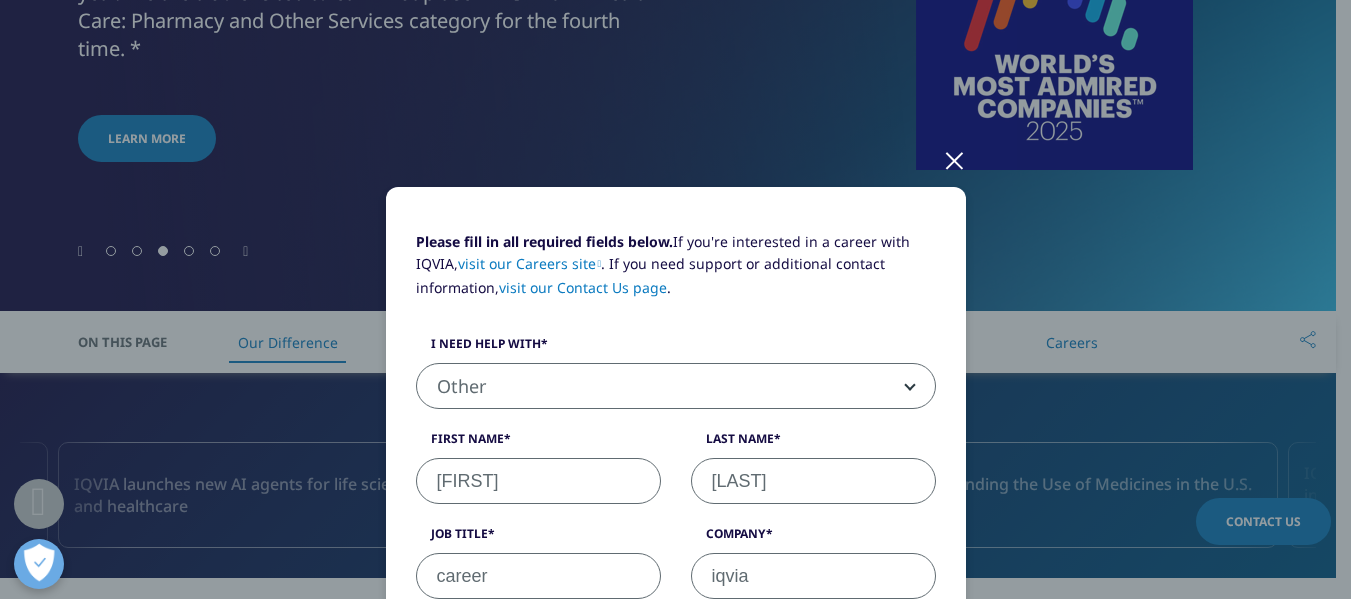 scroll, scrollTop: 589, scrollLeft: 0, axis: vertical 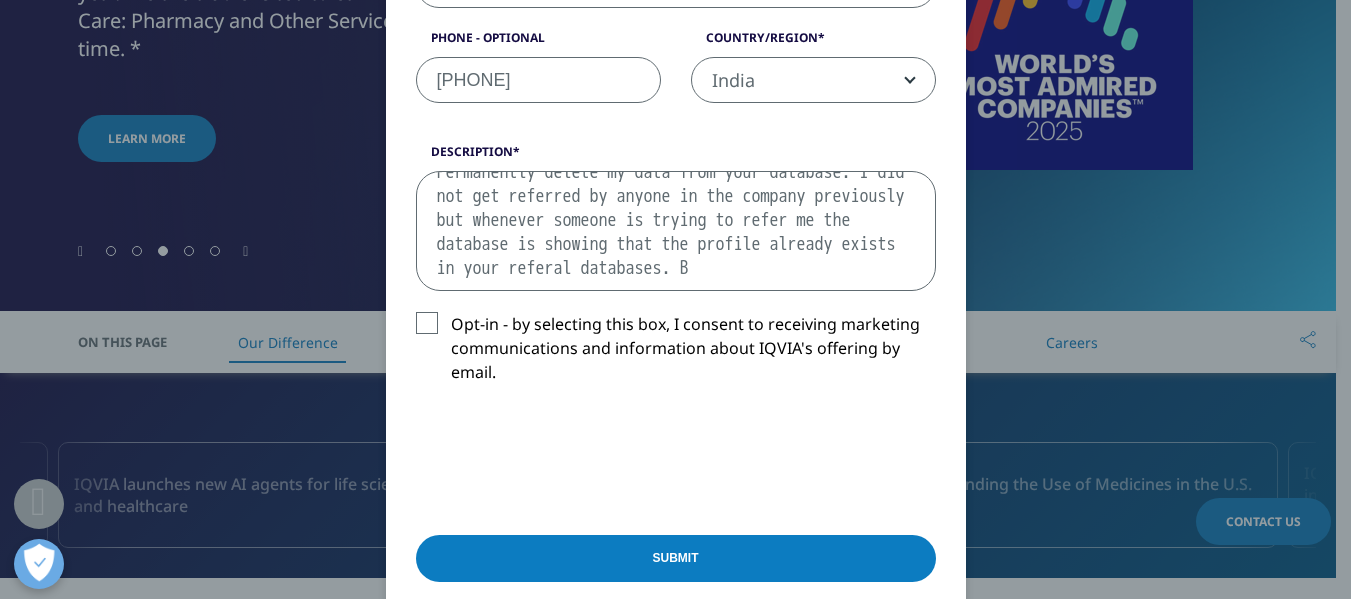 type on "Permanently delete my data from your database. I did not get referred by anyone in the company previously but whenever someone is trying to refer me the database is showing that the profile already exists in your referal databases. Be" 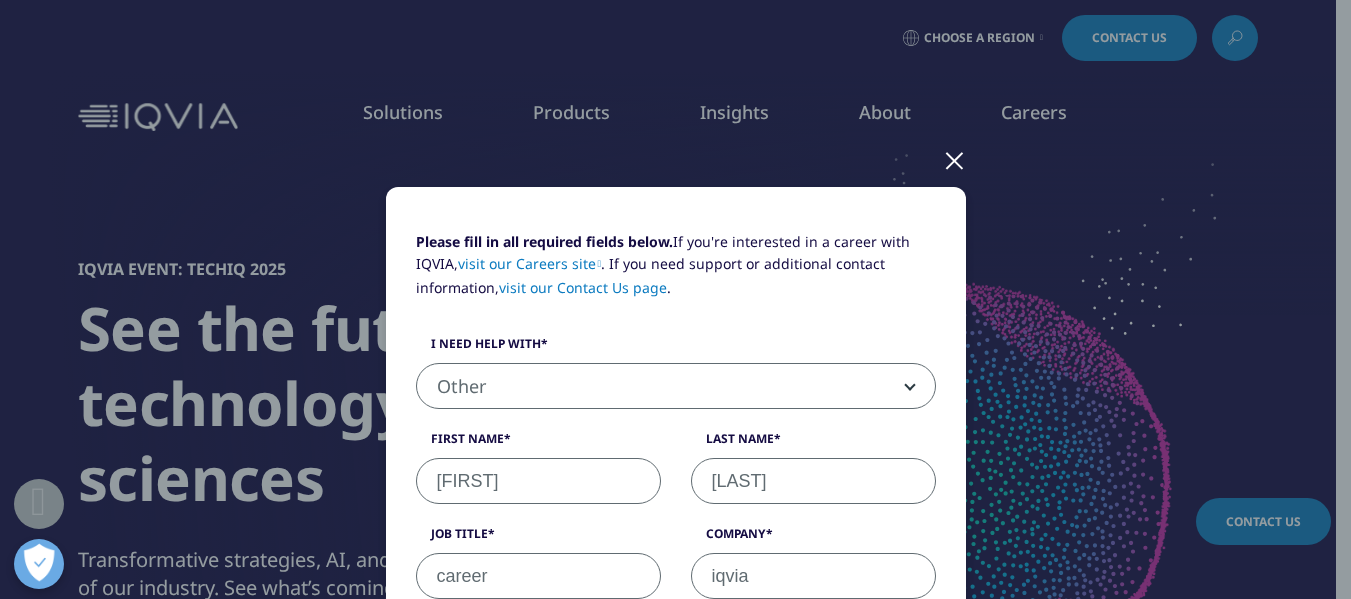 select on "Other" 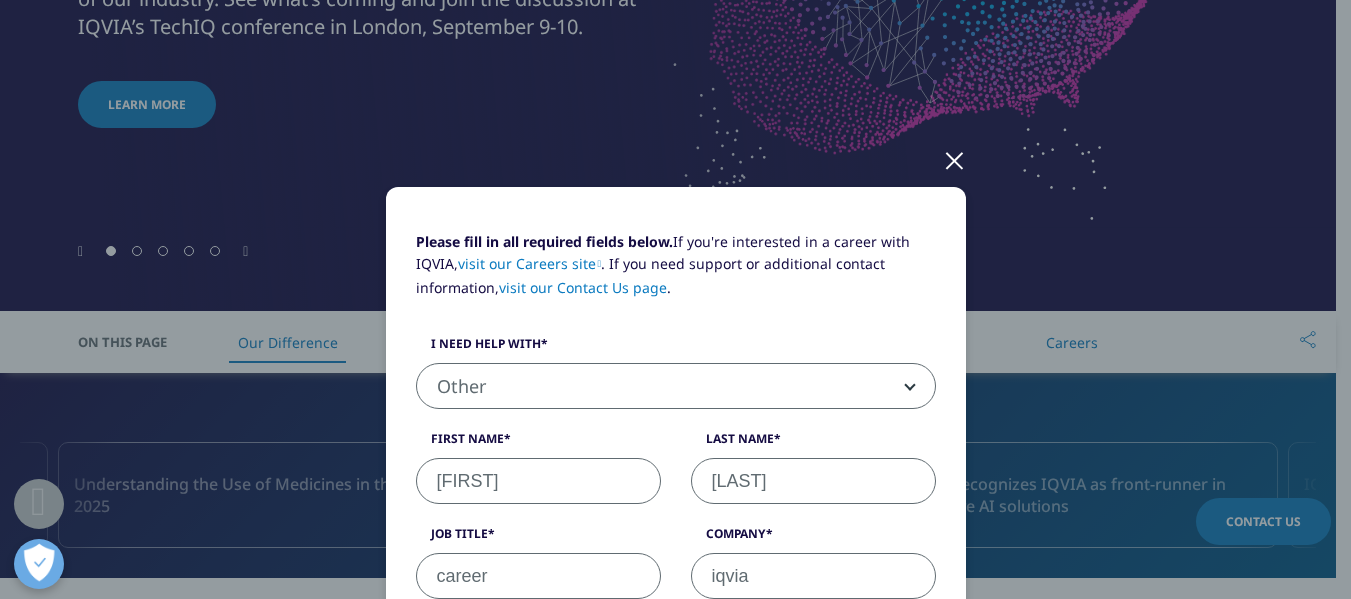 scroll, scrollTop: 589, scrollLeft: 0, axis: vertical 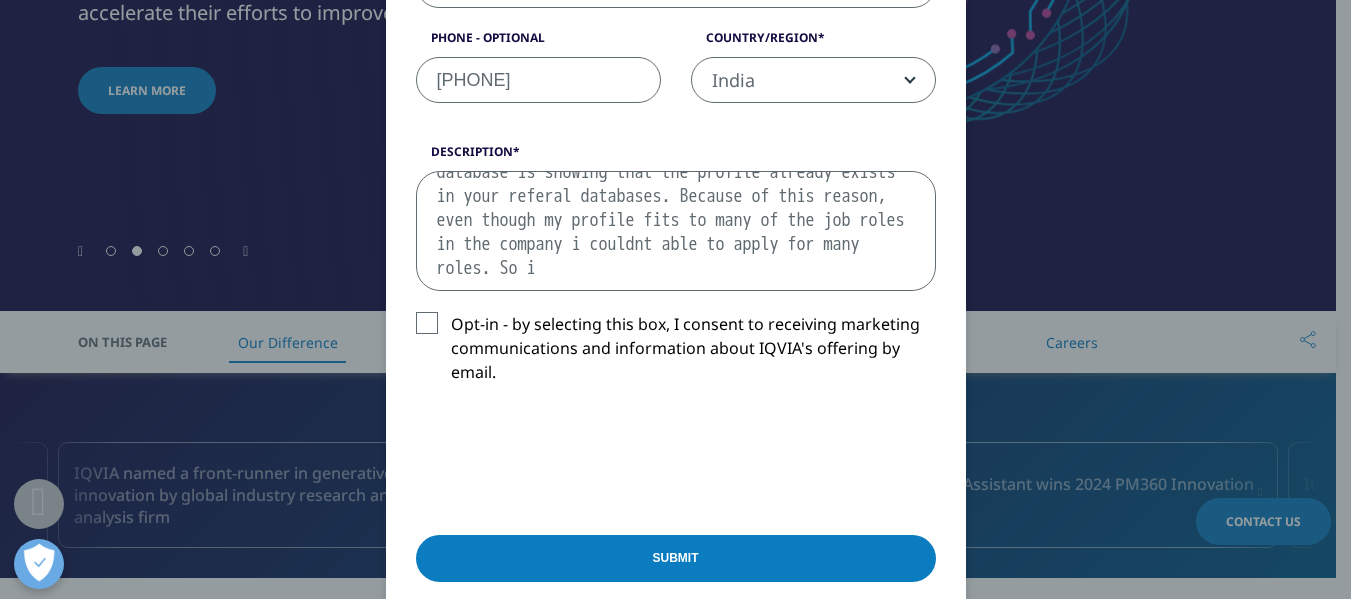 type on "Permanently delete my data from your database. I did not get referred by anyone in the company previously but whenever someone is trying to refer me the database is showing that the profile already exists in your referal databases. Because of this reason, even though my profile fits to many of the job roles in the company i couldnt able to apply for many roles. So i" 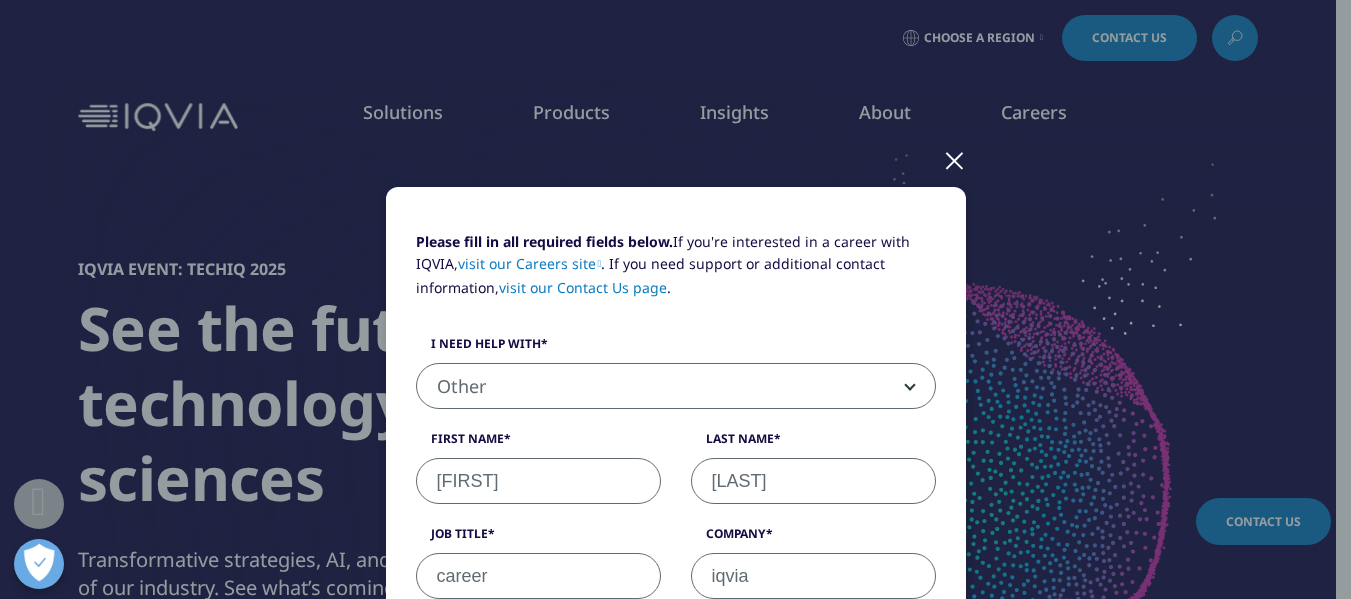 select on "Other" 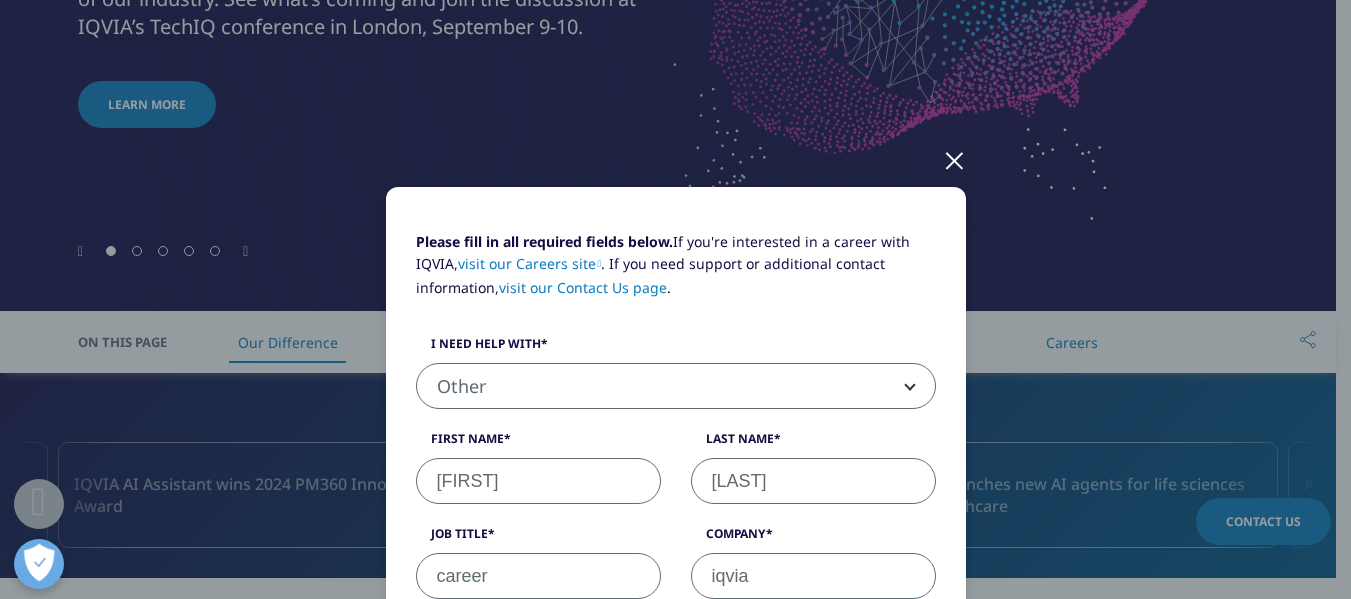 scroll, scrollTop: 589, scrollLeft: 0, axis: vertical 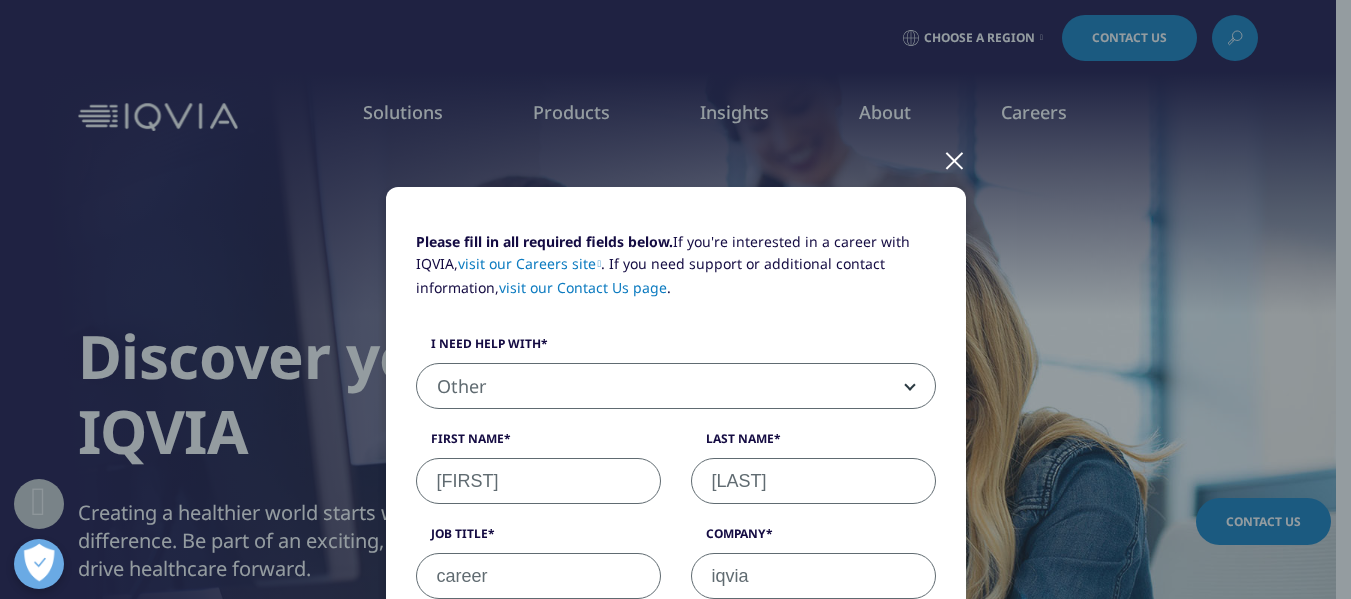 select on "Other" 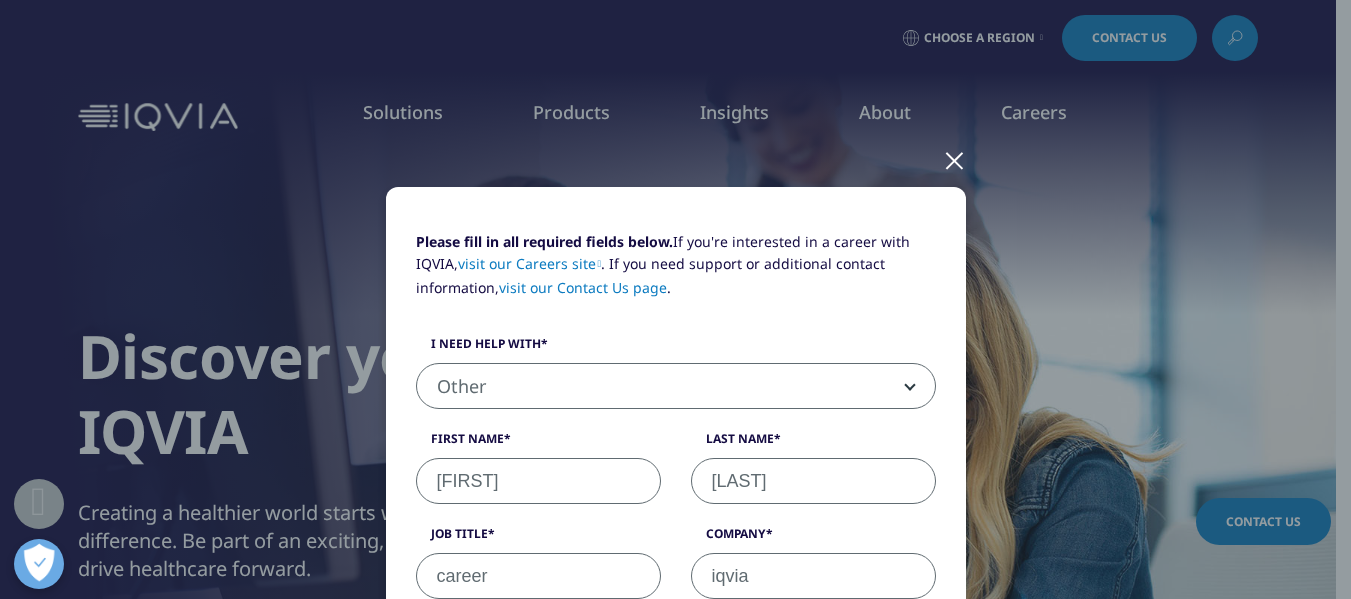 select on "Global Services" 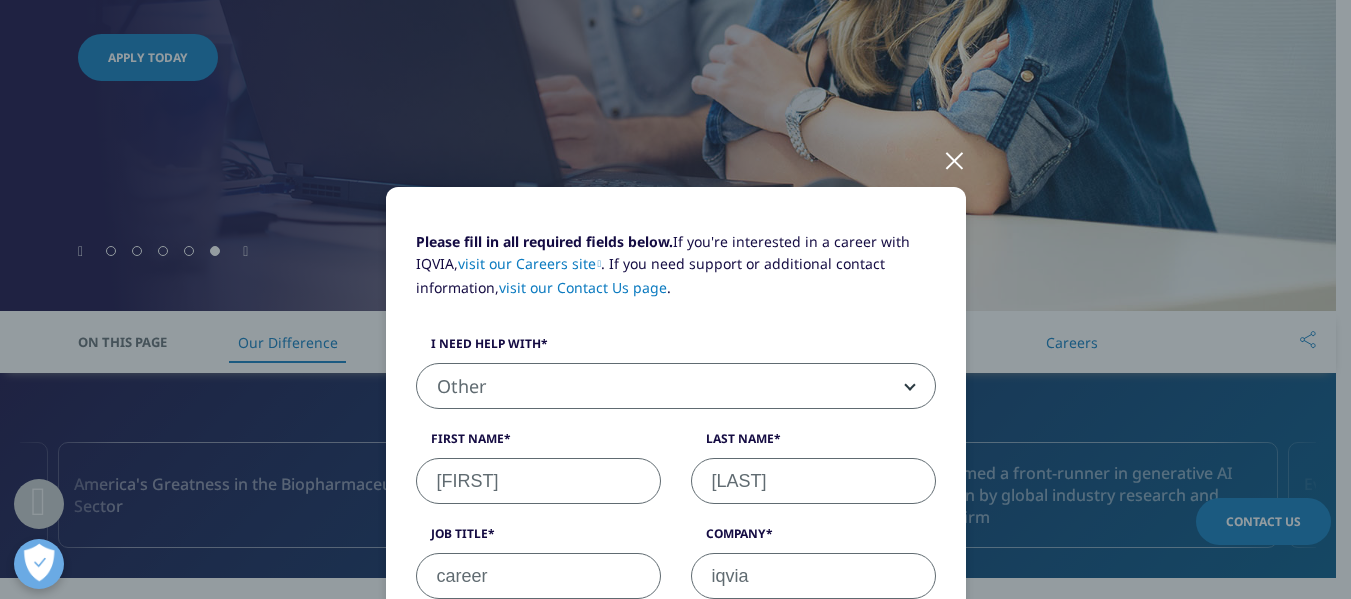 scroll, scrollTop: 589, scrollLeft: 0, axis: vertical 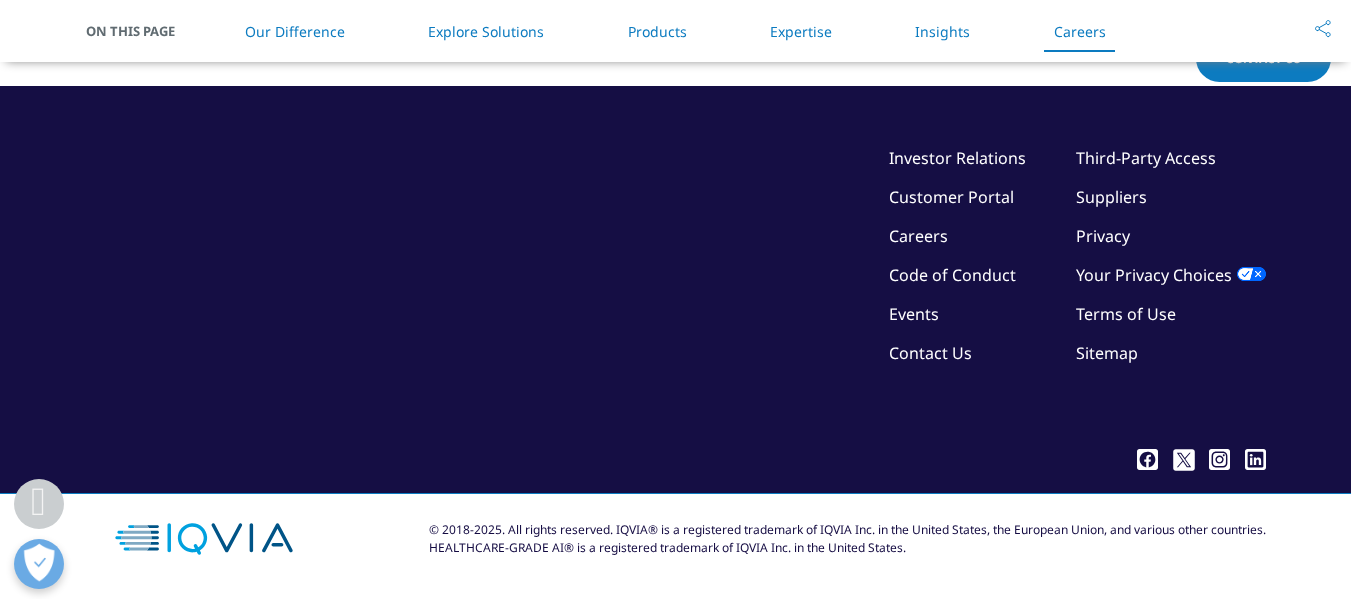 click on "Contact Us" at bounding box center (930, 353) 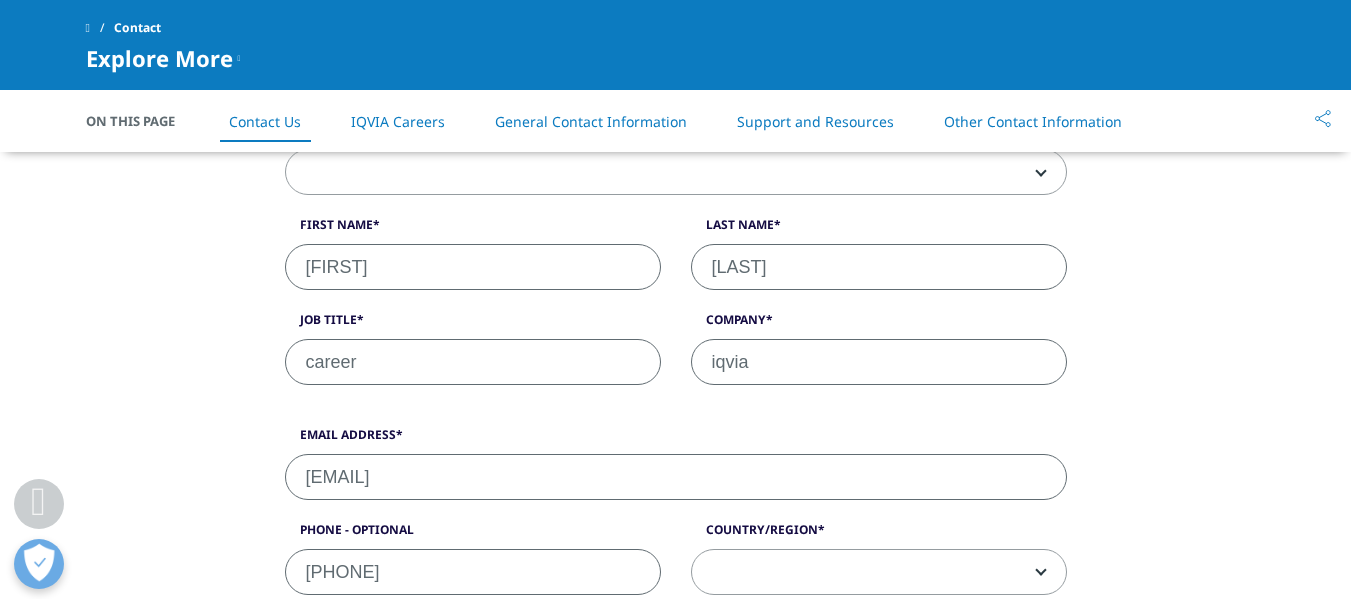 scroll, scrollTop: 546, scrollLeft: 0, axis: vertical 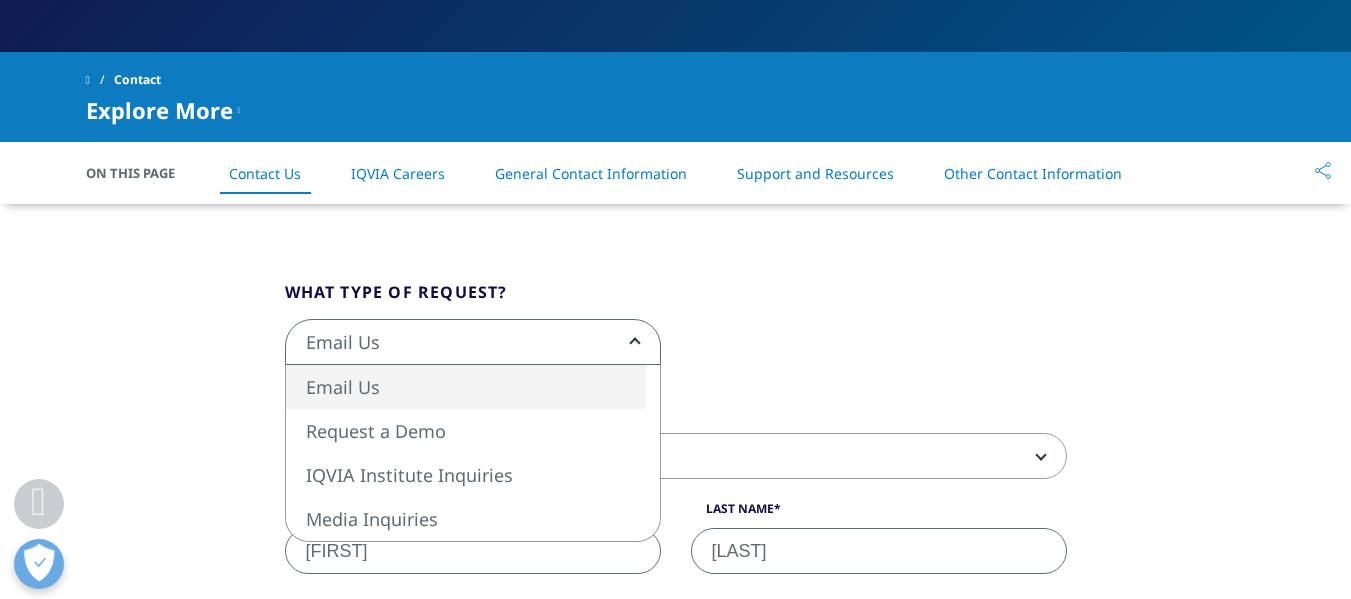 click at bounding box center [631, 342] 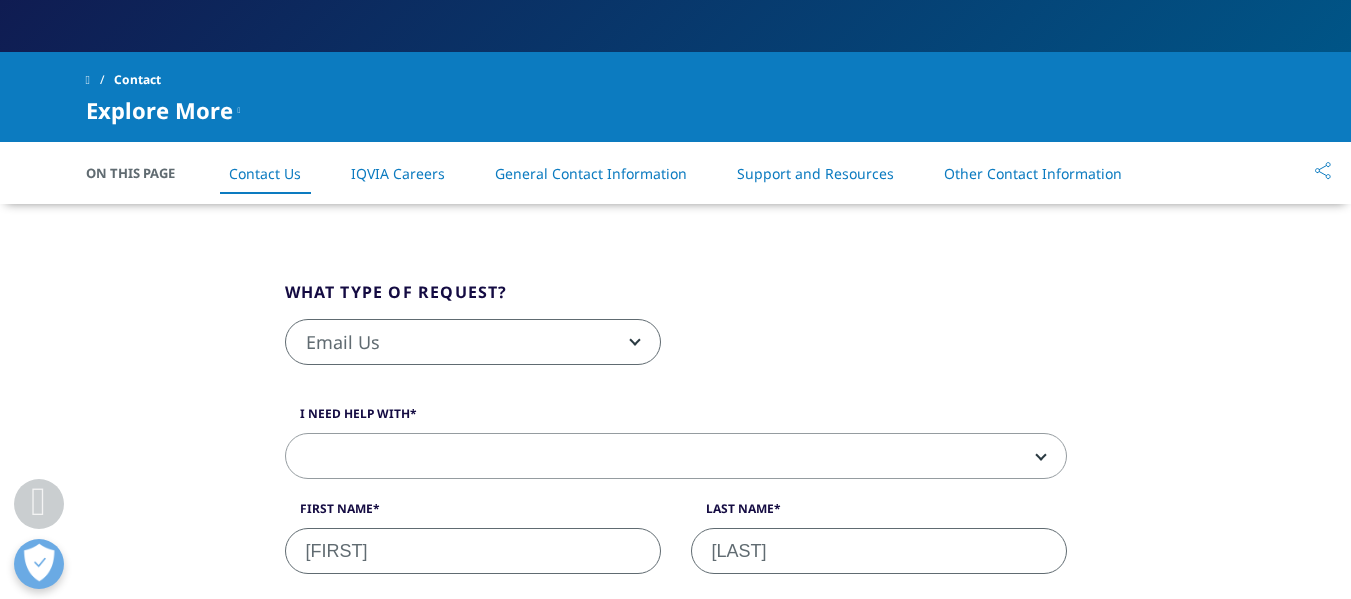 scroll, scrollTop: 413, scrollLeft: 0, axis: vertical 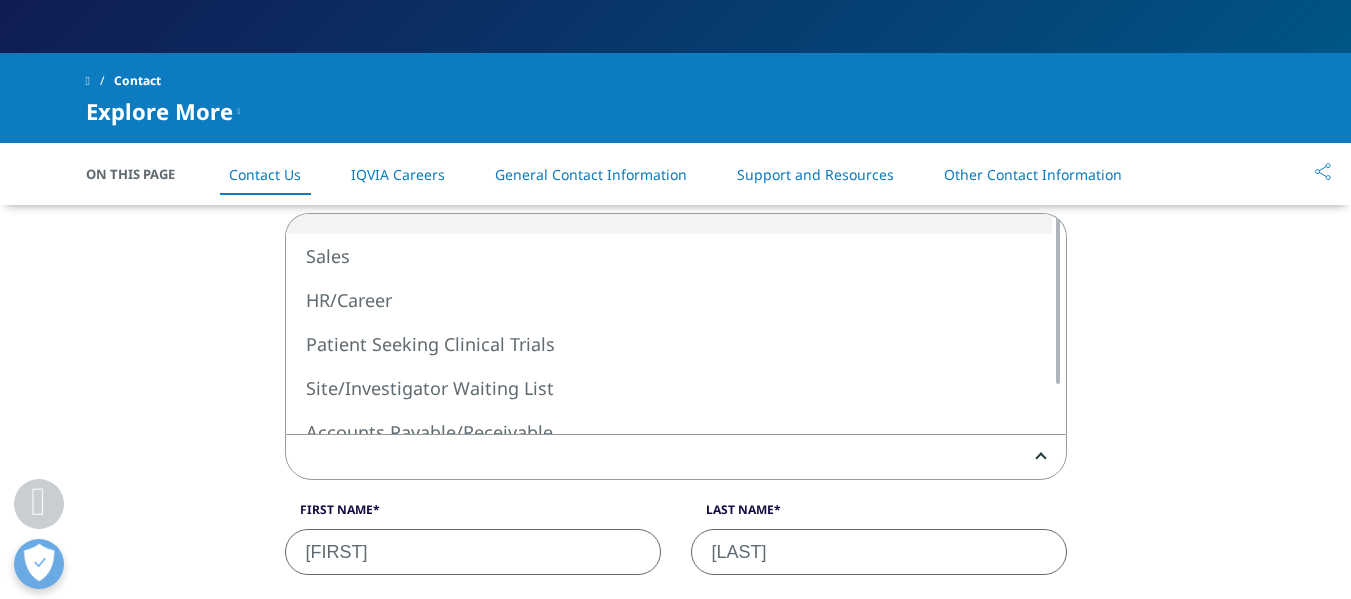 click at bounding box center [676, 458] 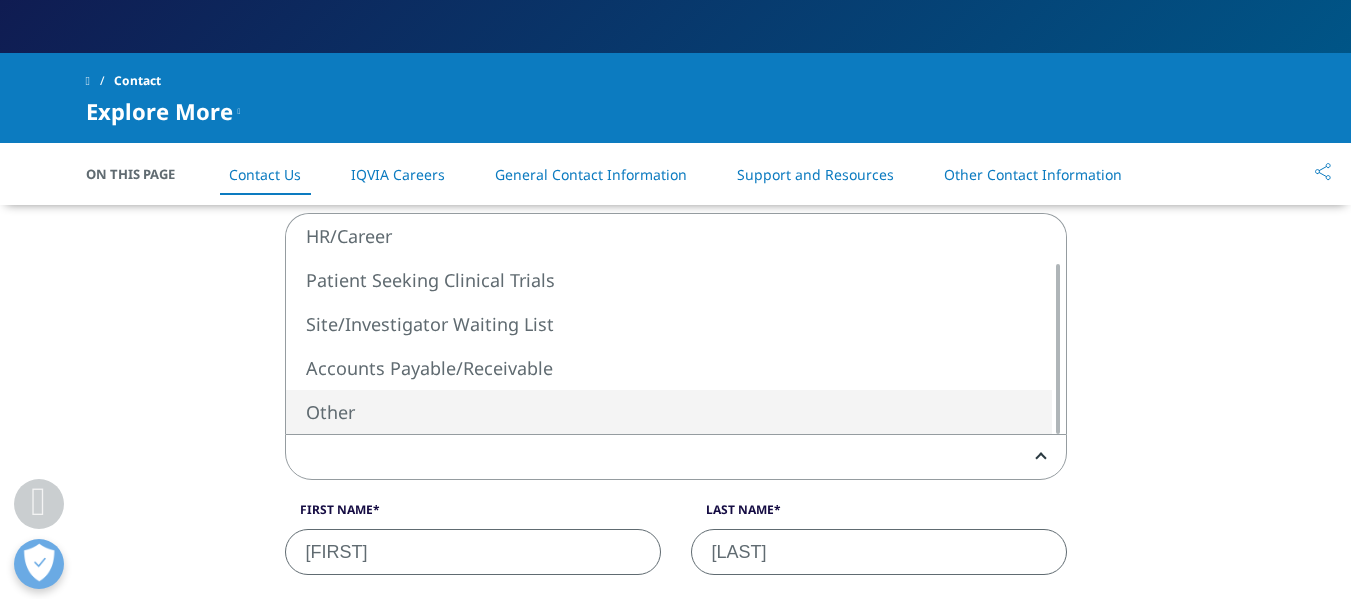 select on "Other" 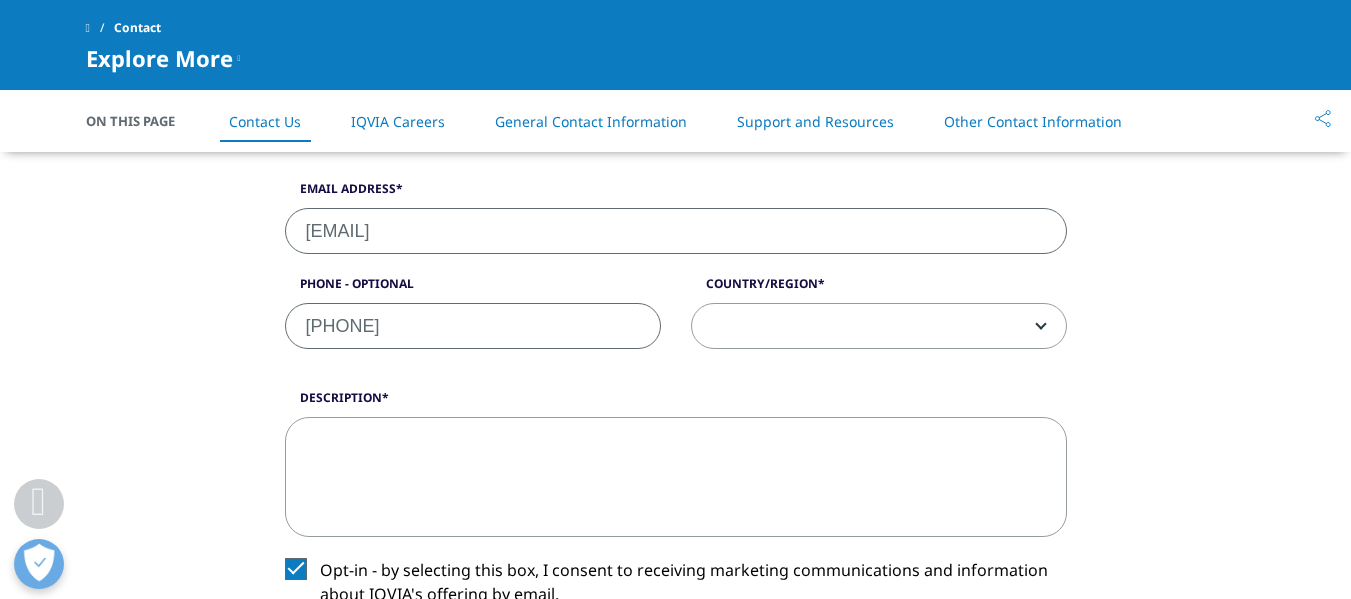 scroll, scrollTop: 896, scrollLeft: 0, axis: vertical 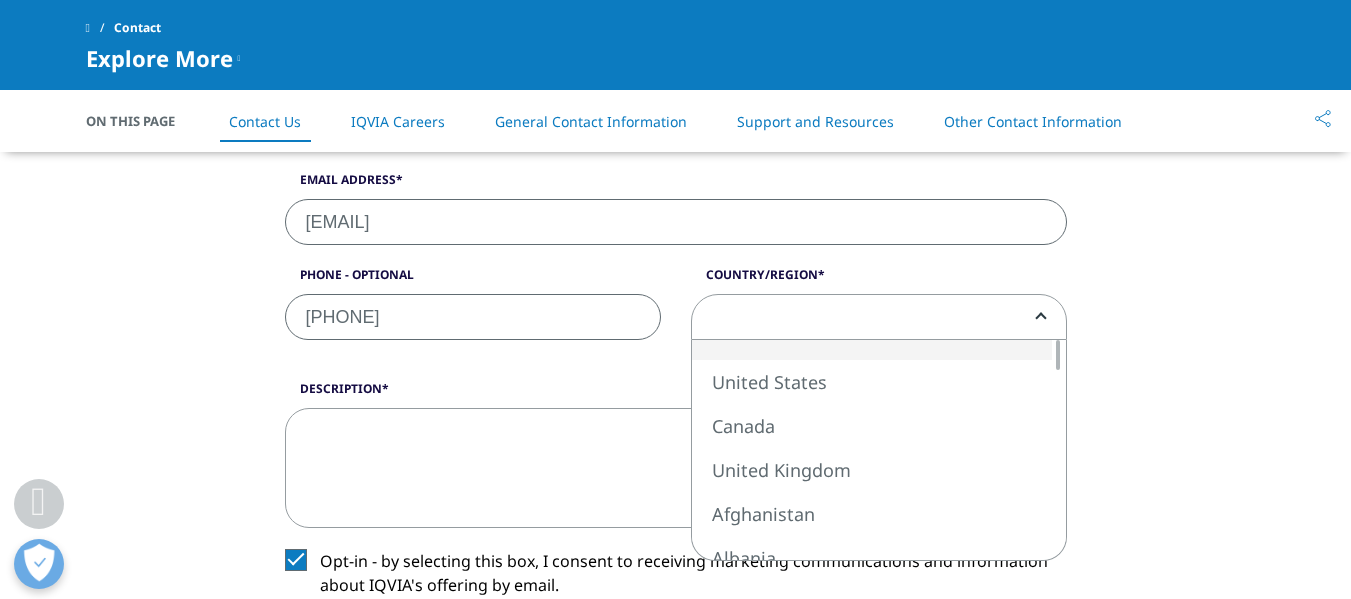 click at bounding box center [879, 318] 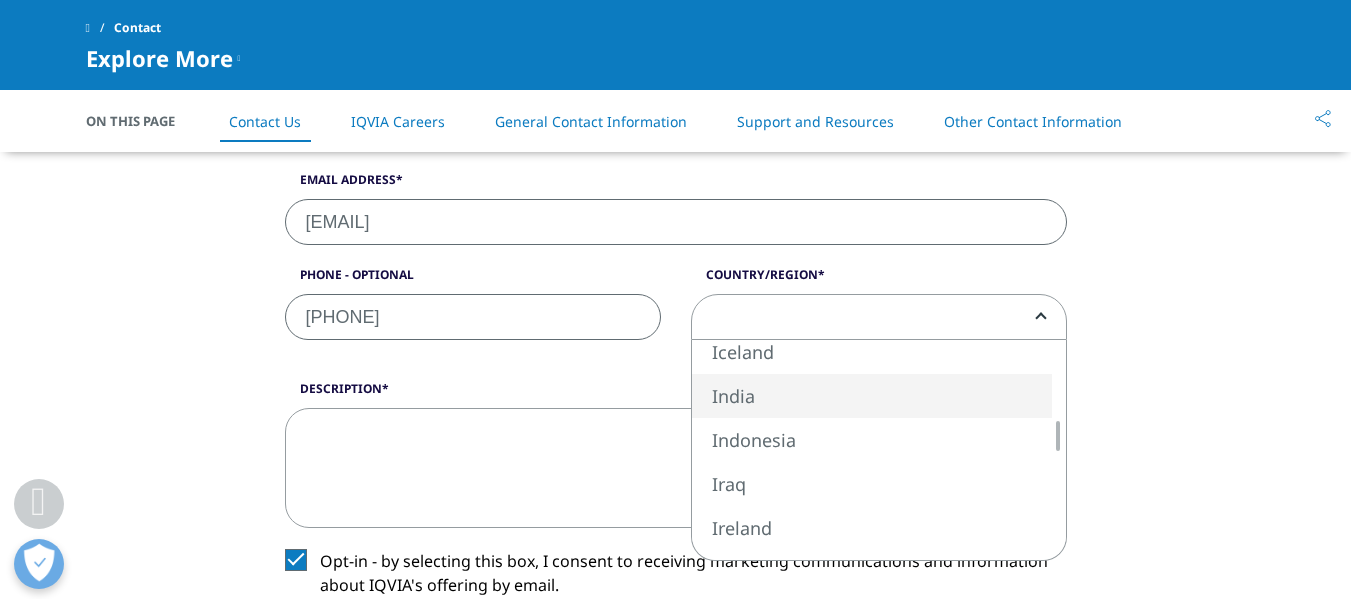 select on "India" 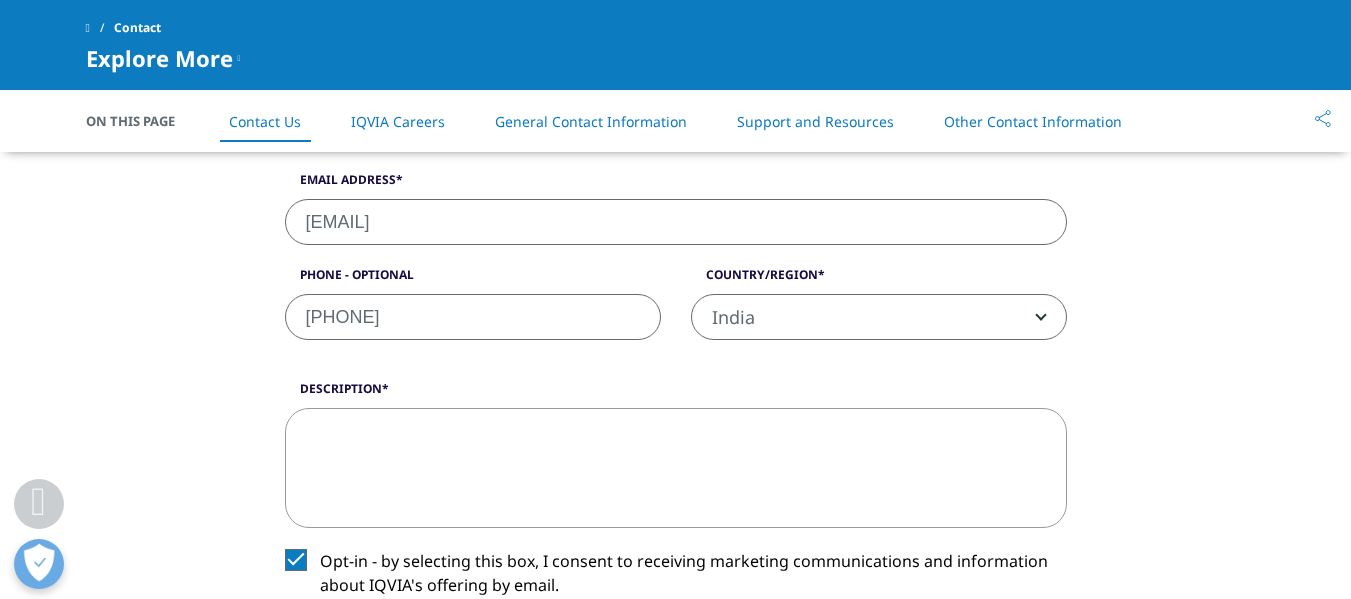 click on "Description" at bounding box center [676, 468] 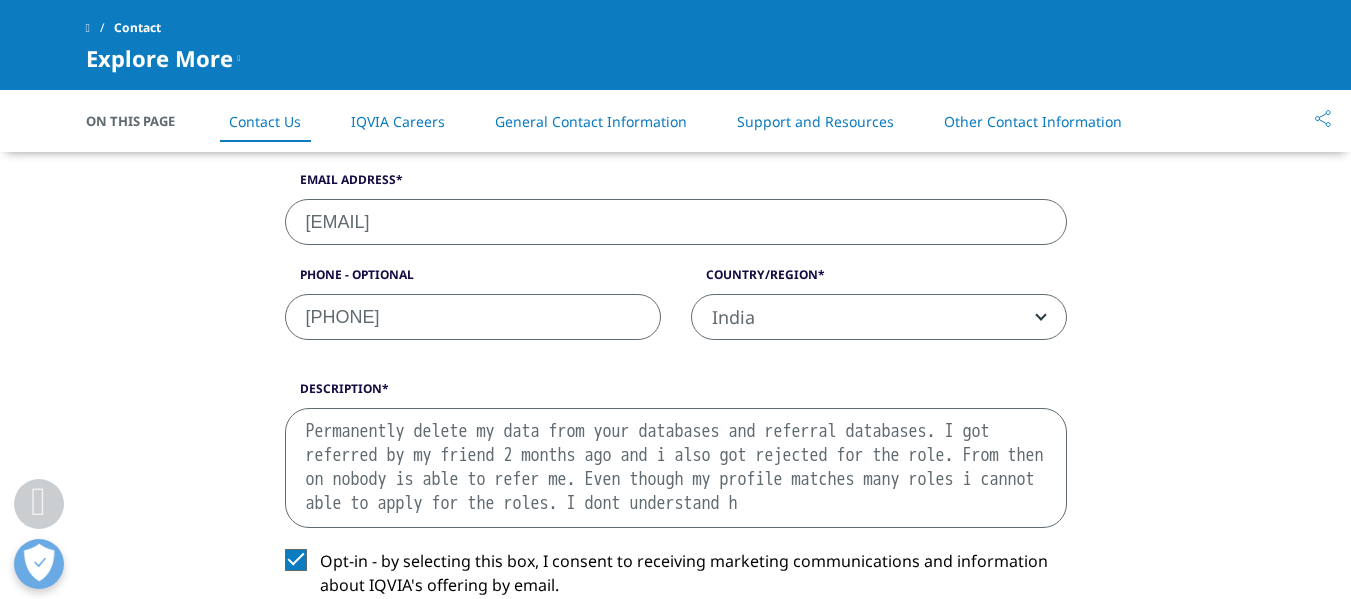 scroll, scrollTop: 12, scrollLeft: 0, axis: vertical 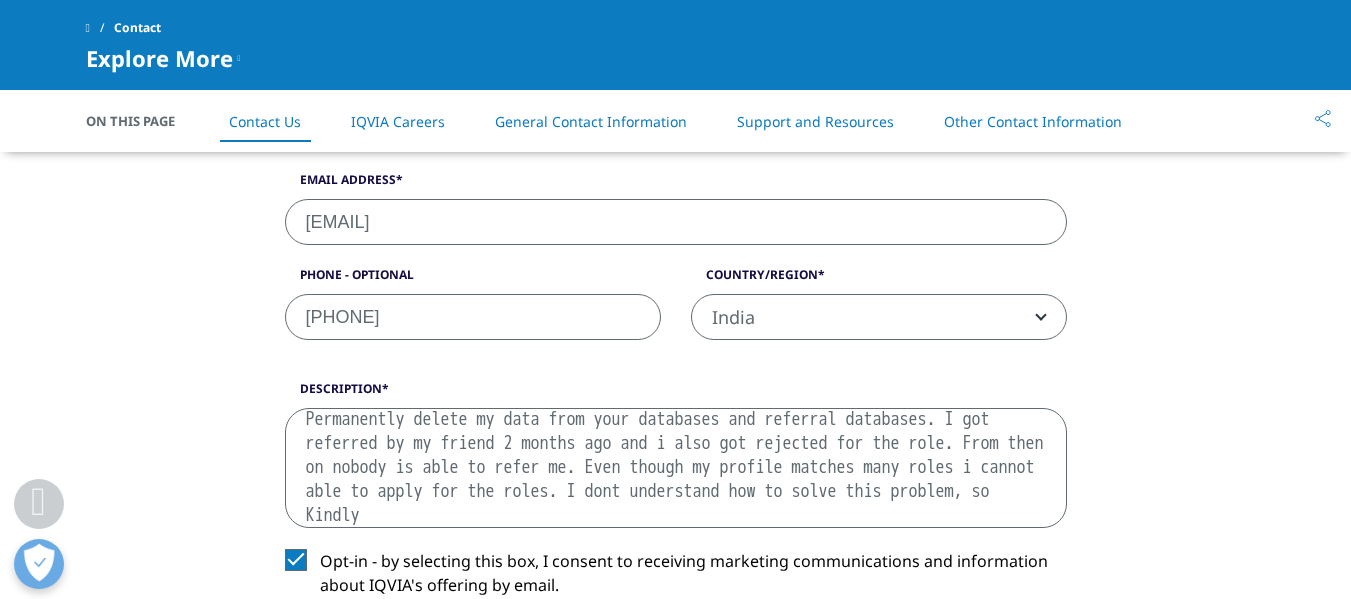click on "Permanently delete my data from your databases and referral databases. I got referred by my friend 2 months ago and i also got rejected for the role. From then on nobody is able to refer me. Even though my profile matches many roles i cannot able to apply for the roles. I dont understand how to solve this problem, so Kindly" at bounding box center (676, 468) 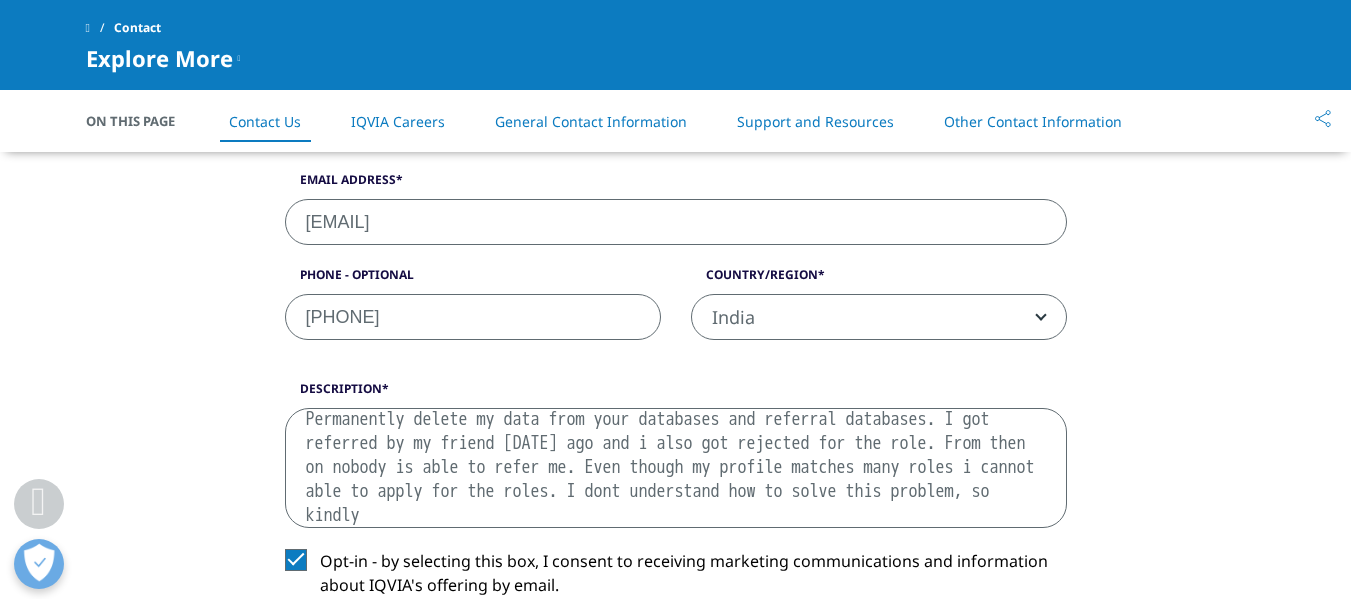 click on "Permanently delete my data from your databases and referral databases. I got referred by my friend 2 months ago and i also got rejected for the role. From then on nobody is able to refer me. Even though my profile matches many roles i cannot able to apply for the roles. I dont understand how to solve this problem, so kindly" at bounding box center (676, 468) 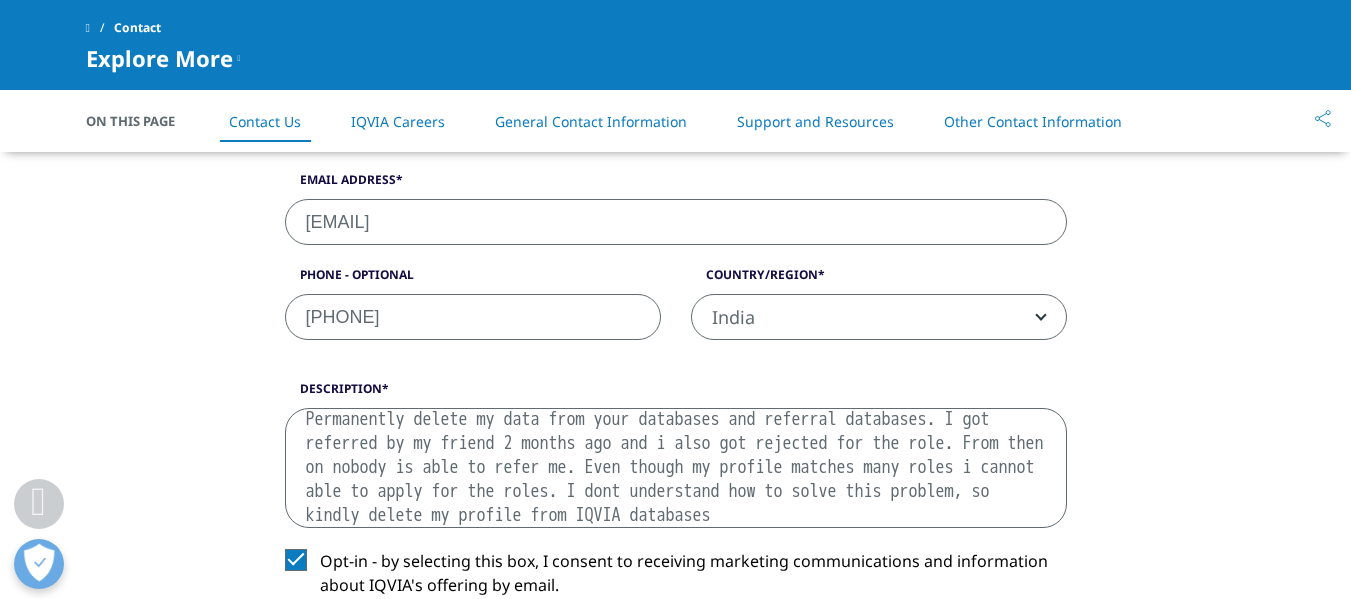 scroll, scrollTop: 36, scrollLeft: 0, axis: vertical 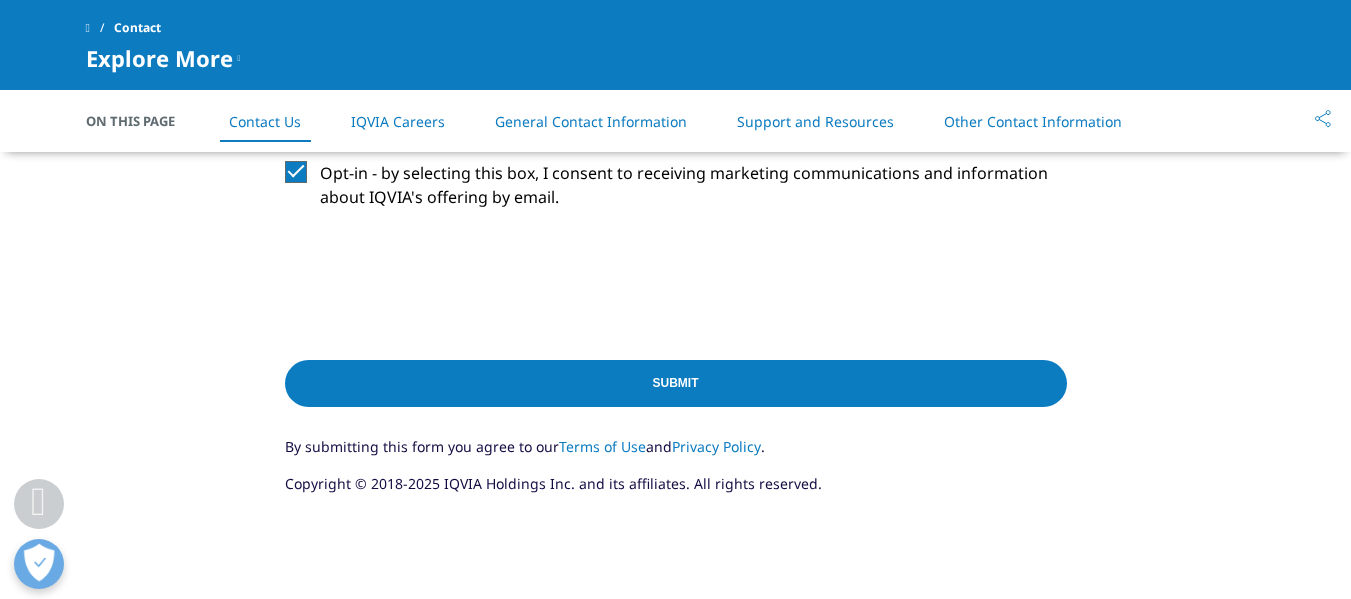 type on "Permanently delete my data from your databases and referral databases. I got referred by my friend 2 months ago and i also got rejected for the role. From then on nobody is able to refer me. Even though my profile matches many roles i cannot able to apply for the roles. I dont understand how to solve this problem, so kindly delete my profile from IQVIA databases and refferal databases." 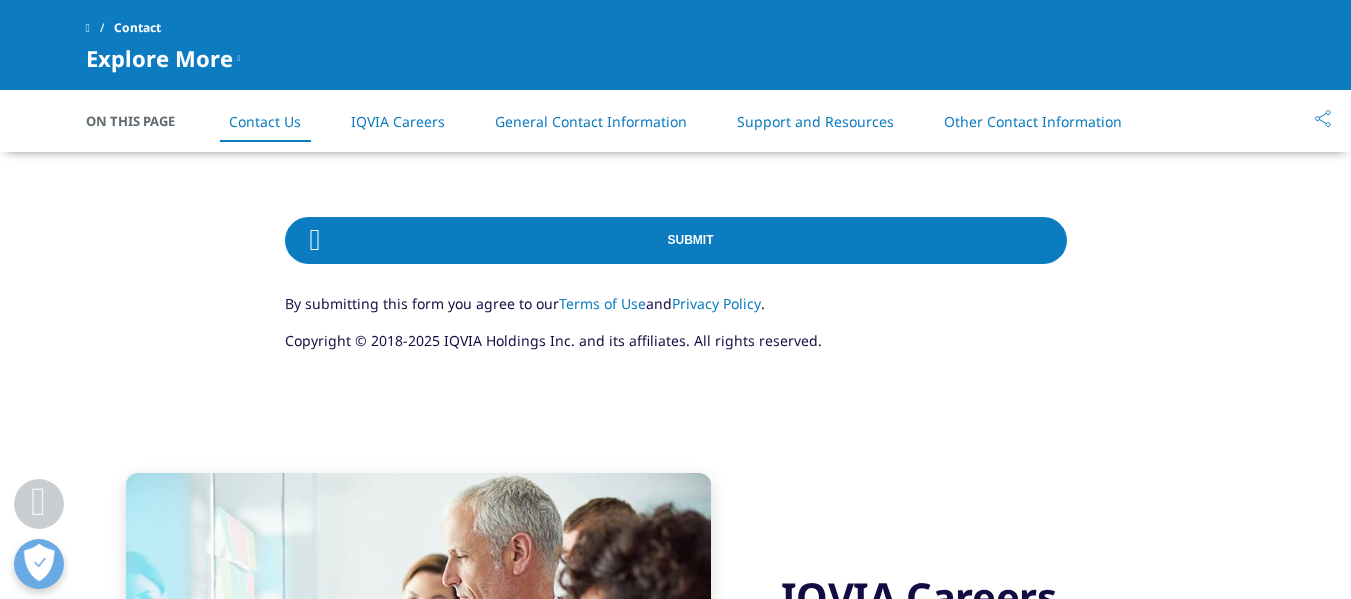 scroll, scrollTop: 1429, scrollLeft: 0, axis: vertical 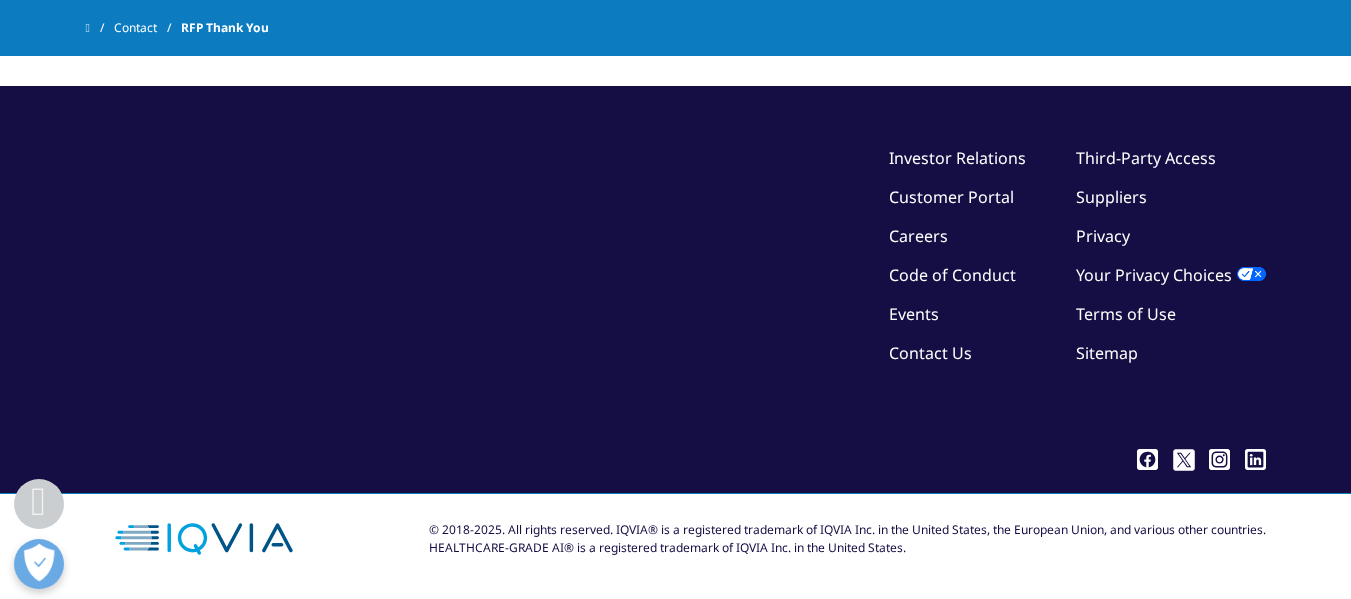 click on "Contact Us" at bounding box center [930, 353] 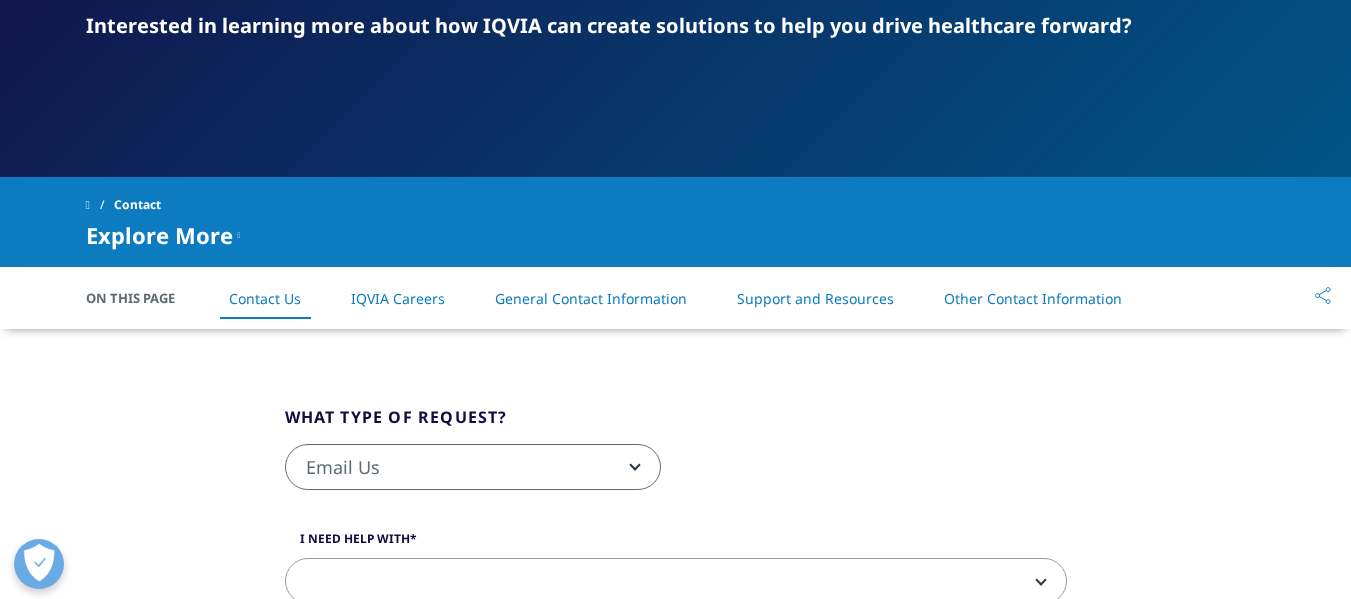scroll, scrollTop: 289, scrollLeft: 0, axis: vertical 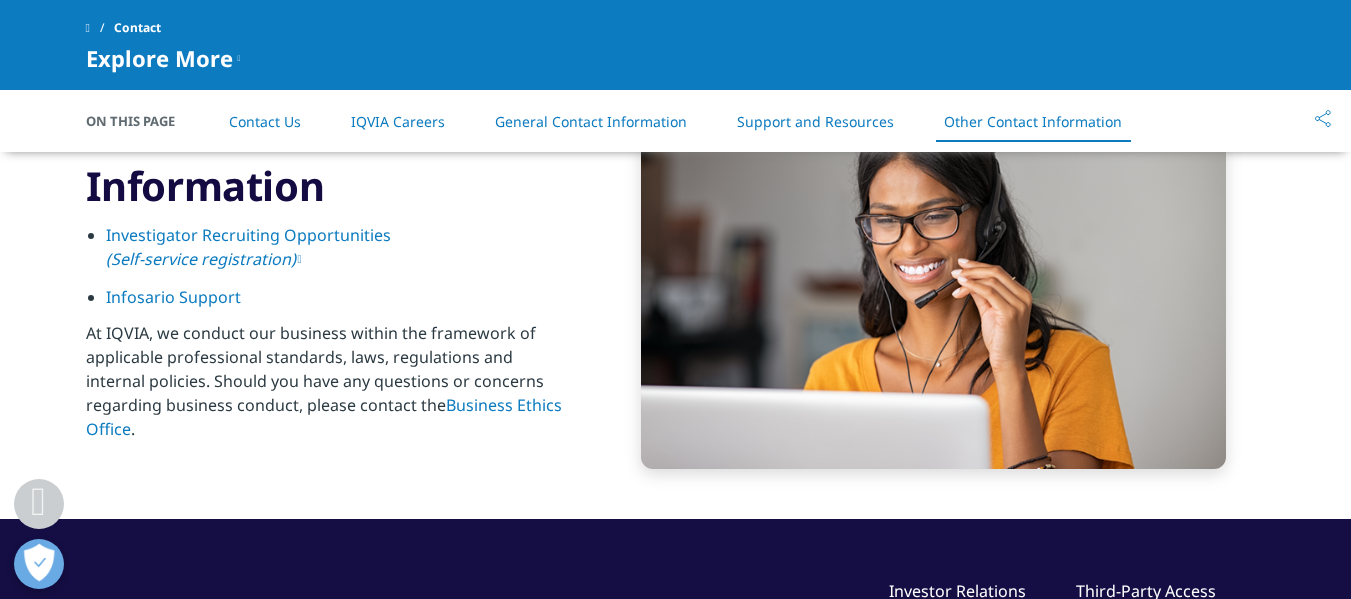 click on "General Contact Information" at bounding box center [591, 121] 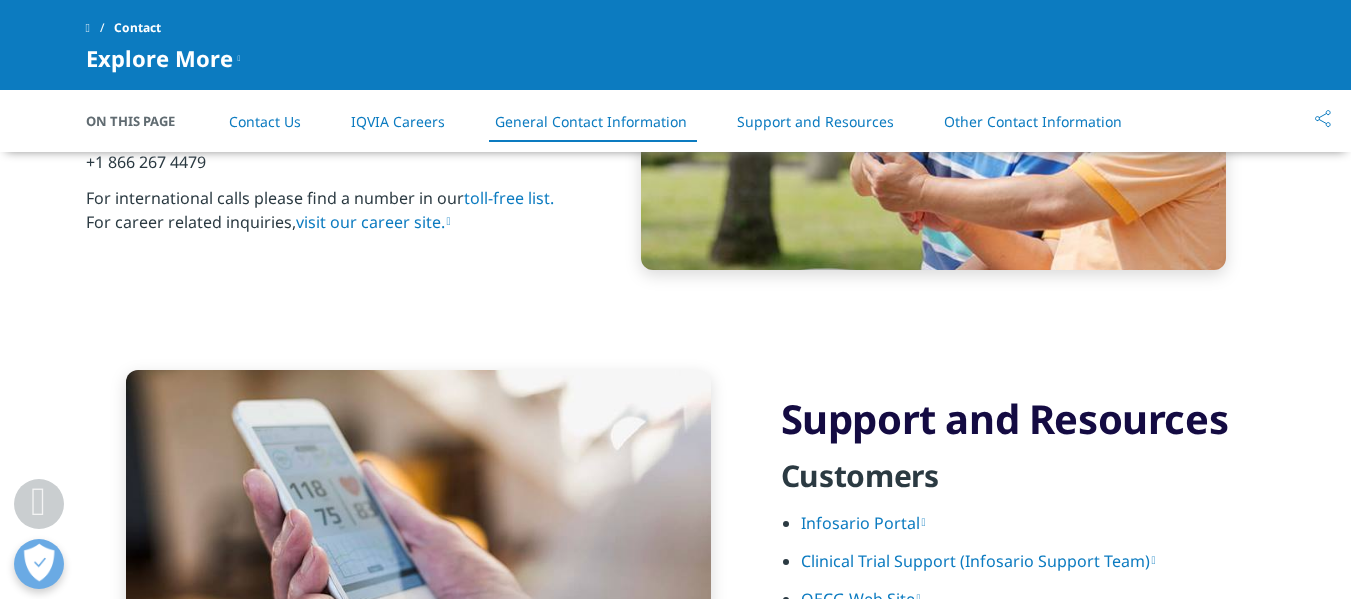 scroll, scrollTop: 2405, scrollLeft: 0, axis: vertical 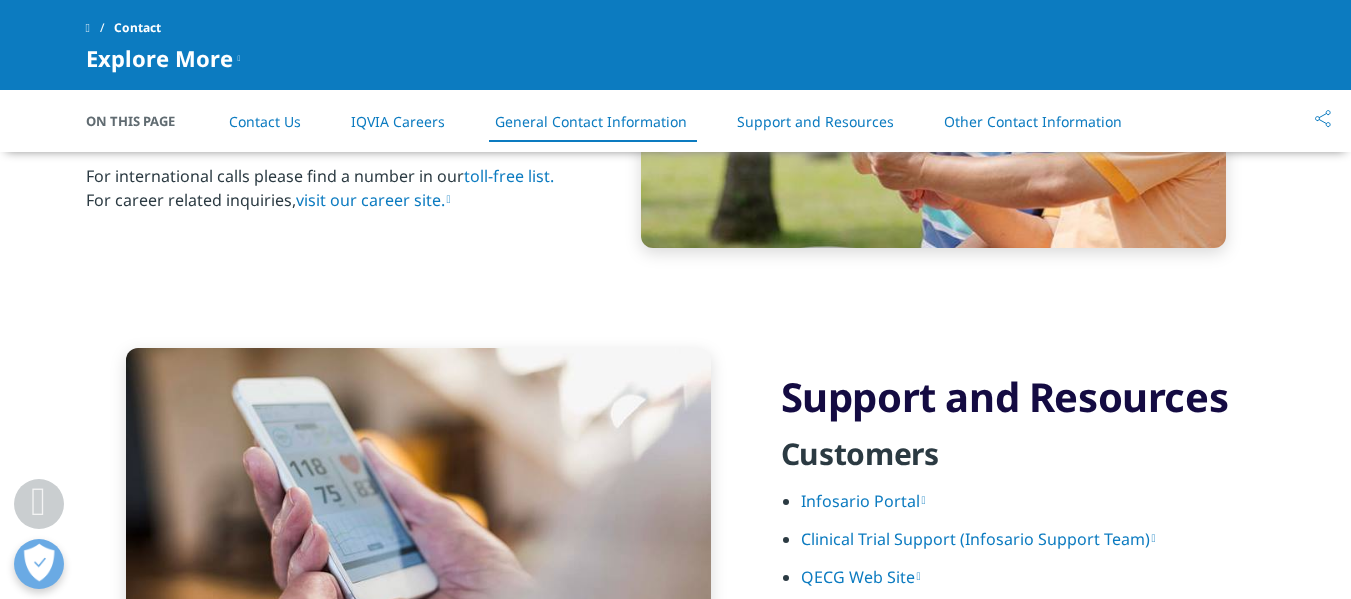 click on "visit our career site." at bounding box center (373, 200) 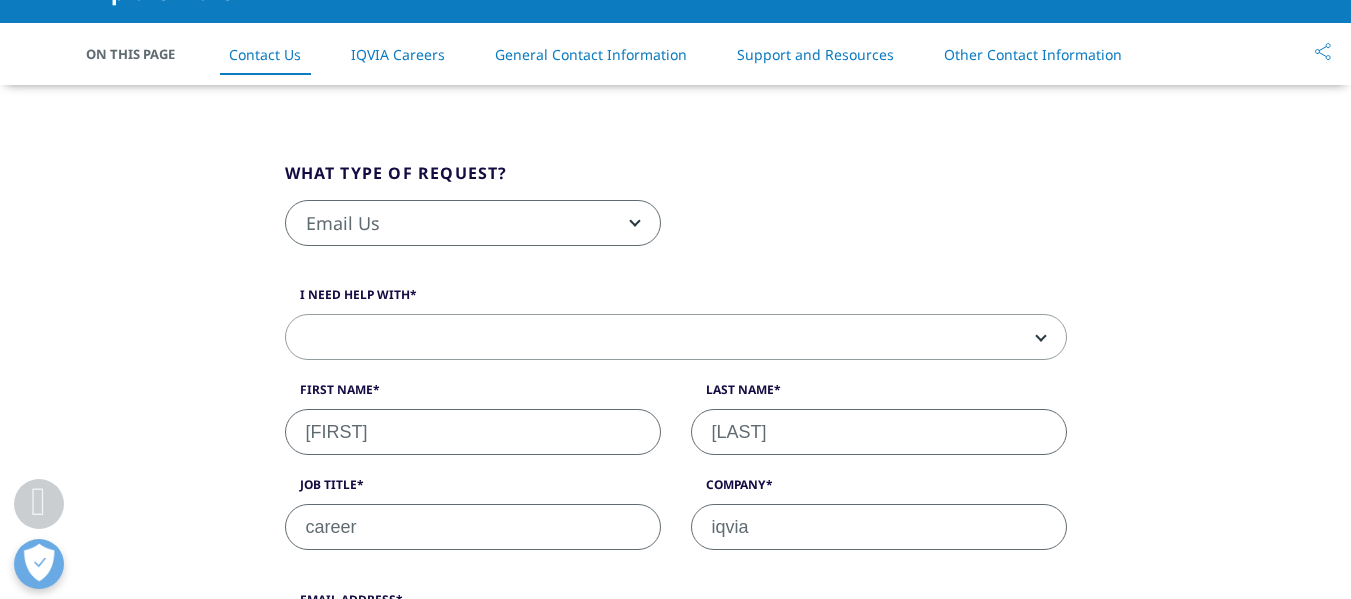 scroll, scrollTop: 409, scrollLeft: 0, axis: vertical 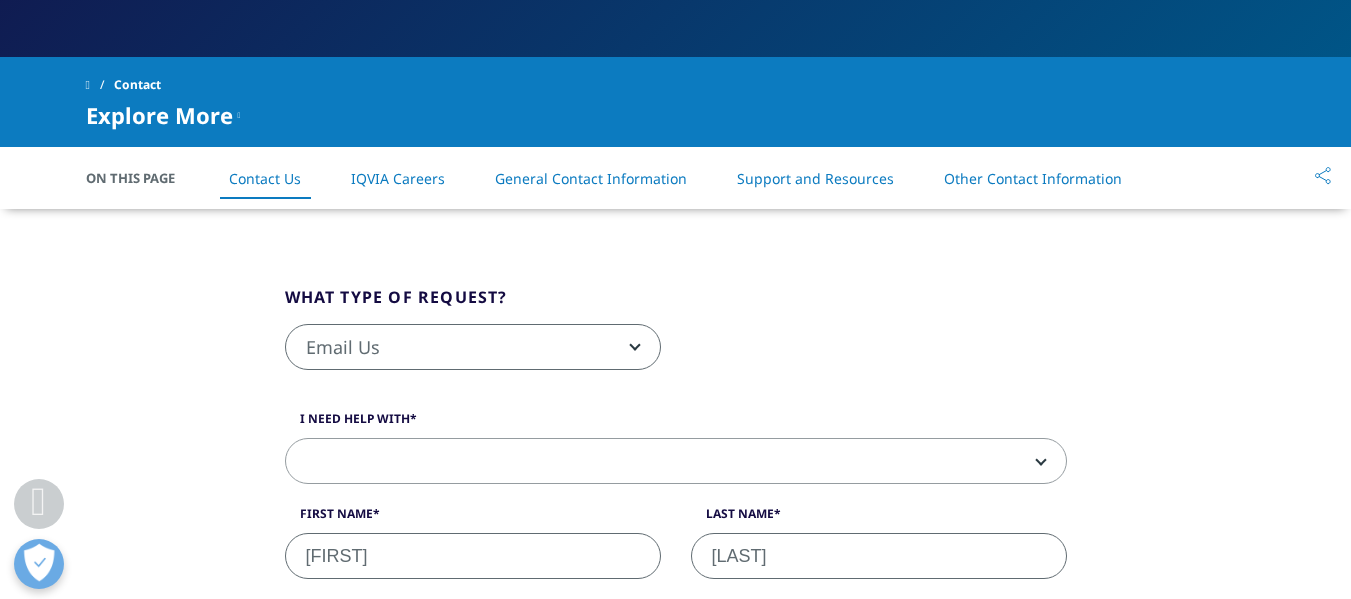 click at bounding box center [88, 85] 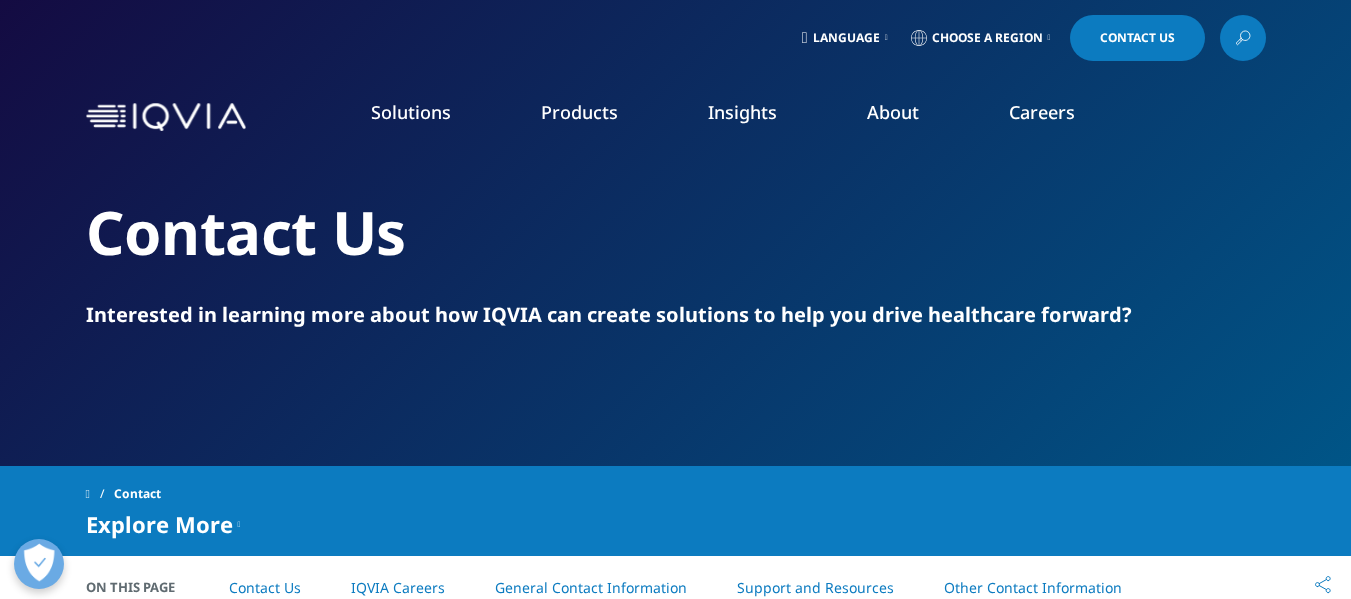 scroll, scrollTop: 409, scrollLeft: 0, axis: vertical 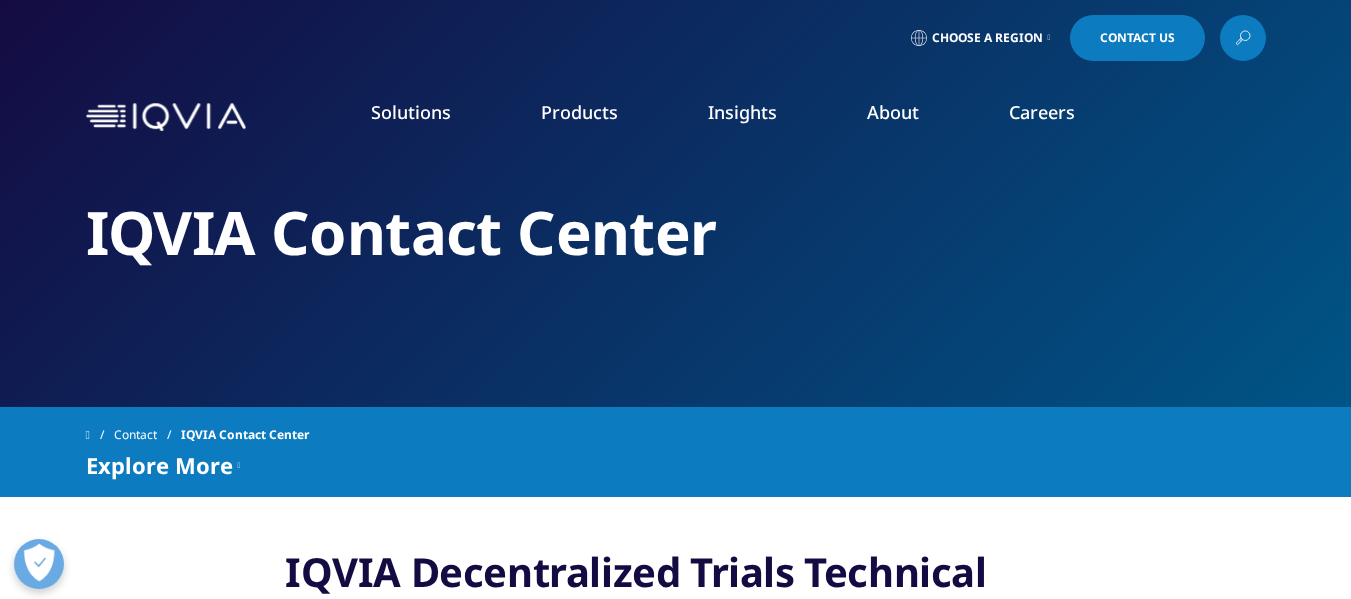 click on "Explore More" at bounding box center [159, 465] 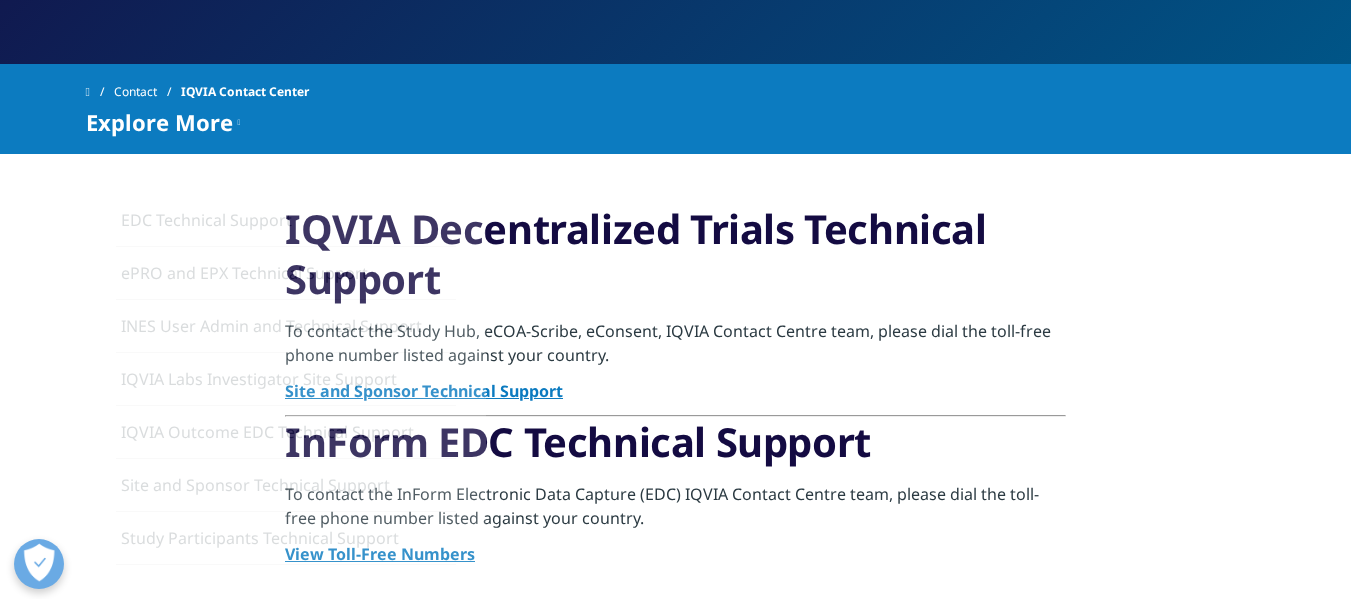 scroll, scrollTop: 0, scrollLeft: 0, axis: both 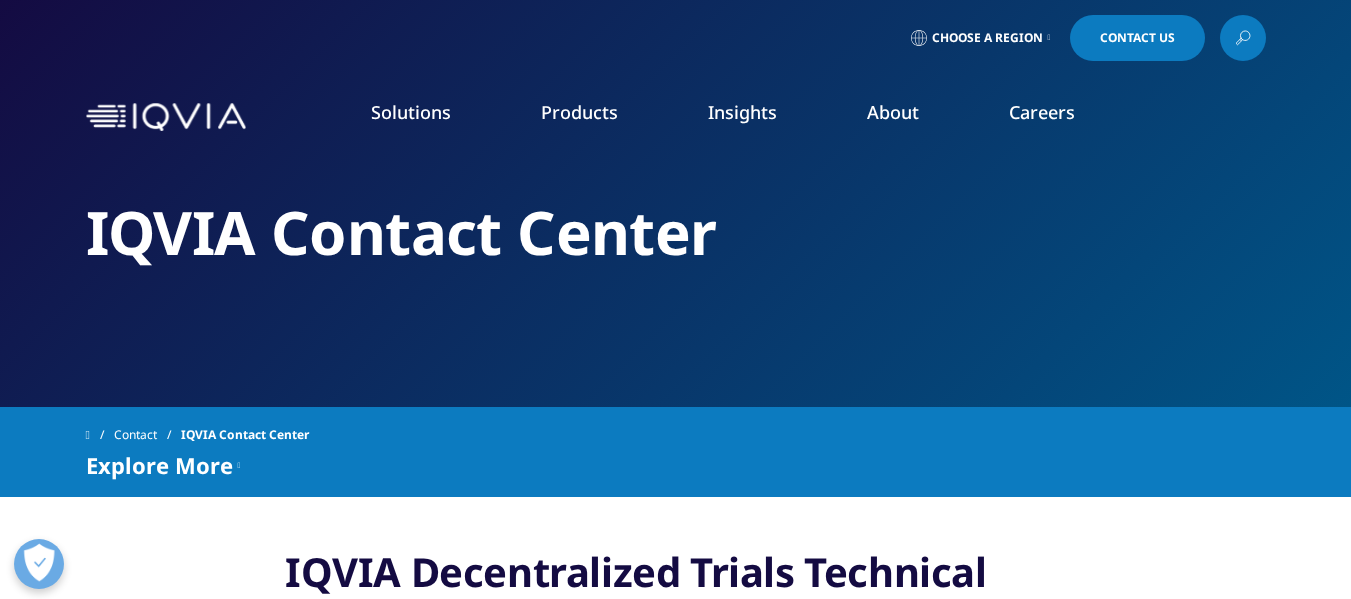 click at bounding box center [1049, 38] 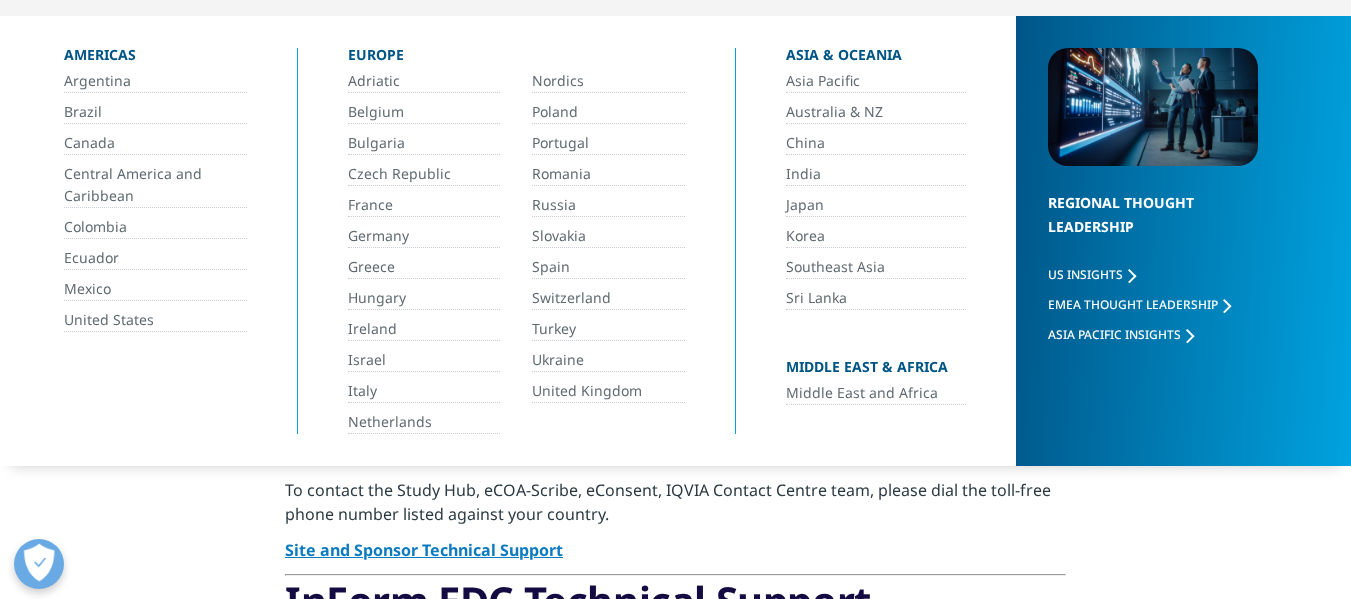 scroll, scrollTop: 188, scrollLeft: 0, axis: vertical 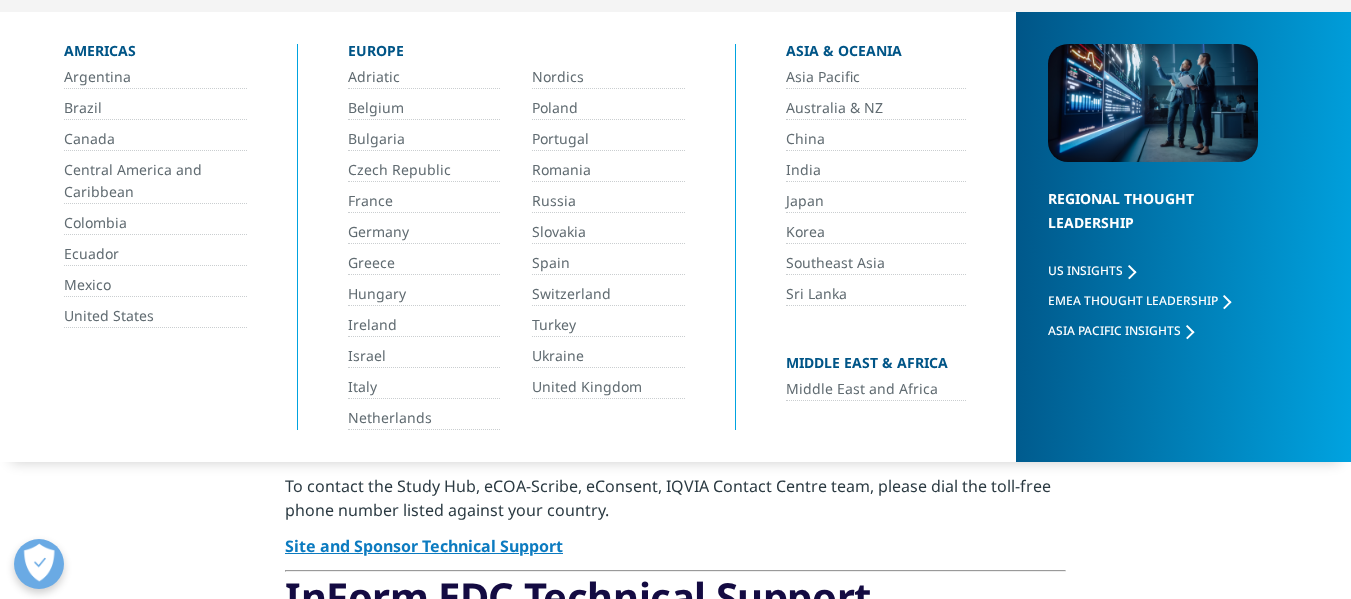 click on "India" at bounding box center (876, 170) 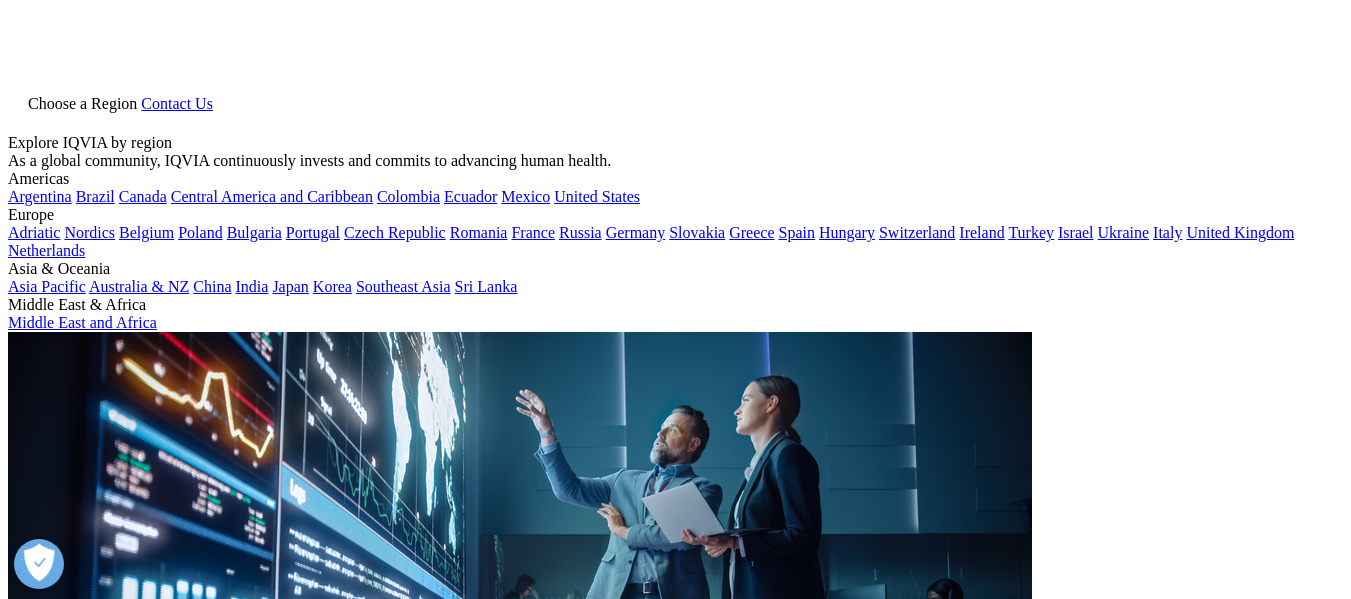 scroll, scrollTop: 0, scrollLeft: 0, axis: both 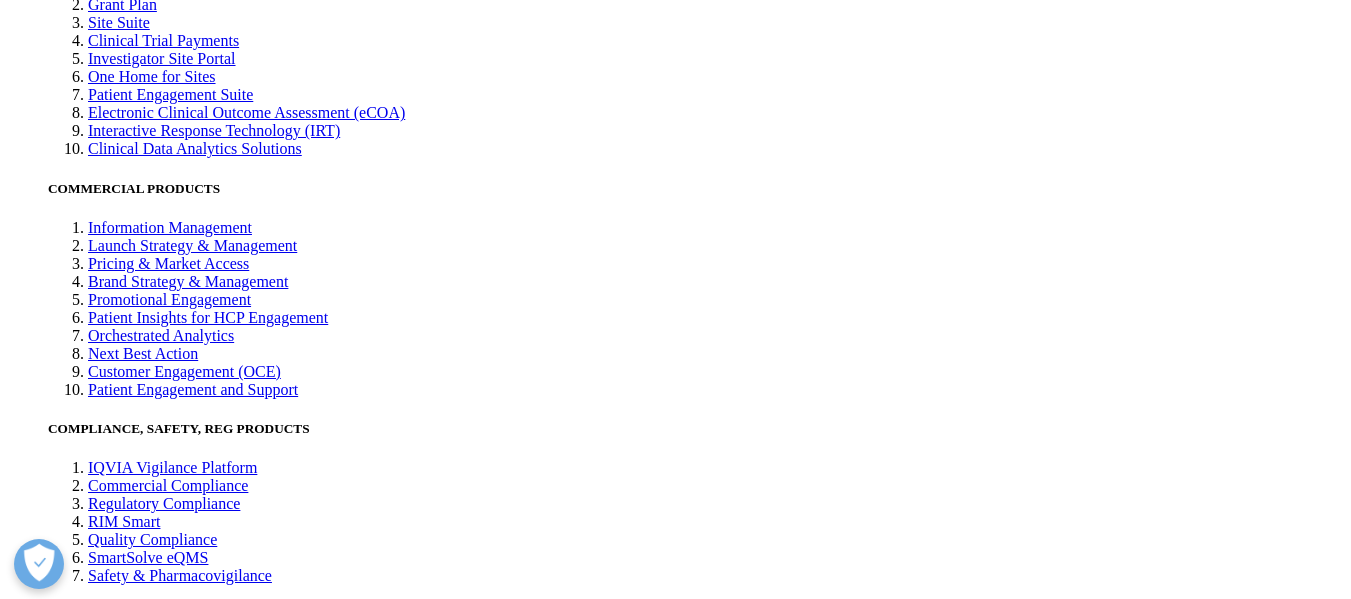 drag, startPoint x: 361, startPoint y: 245, endPoint x: 140, endPoint y: 242, distance: 221.02036 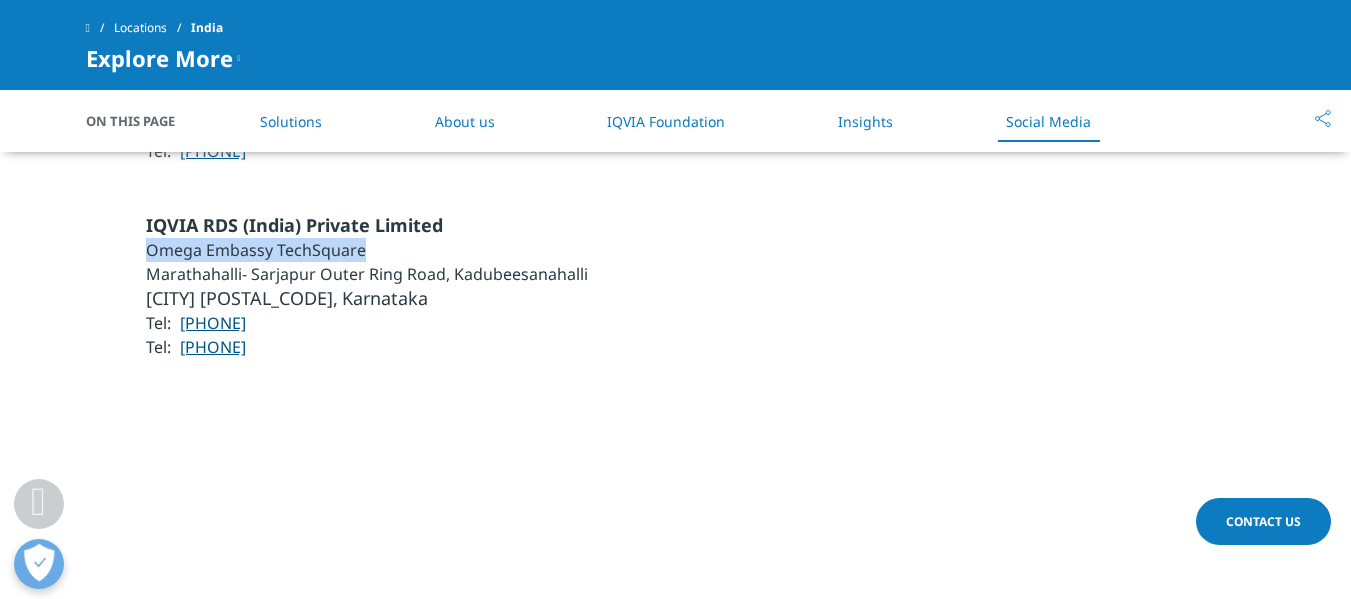 click on "[COMPANY_NAME]
[BUILDING_NAME]
[BUILDING_NAME]
[CITY] [POSTAL_CODE],
[STATE]
Tel:
[PHONE]" at bounding box center [676, 286] 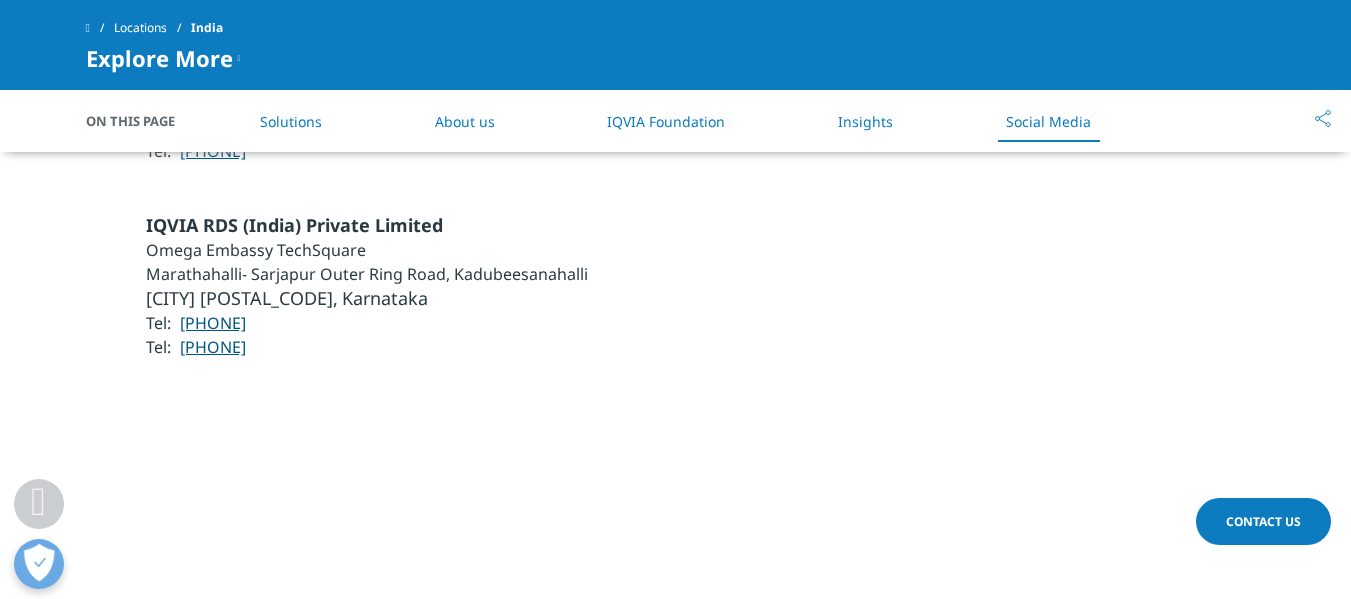 click on "[COMPANY_NAME]
[BUILDING_NAME]
[BUILDING_NAME]
[CITY] [POSTAL_CODE],
[STATE]
Tel:
[PHONE]" at bounding box center (676, 286) 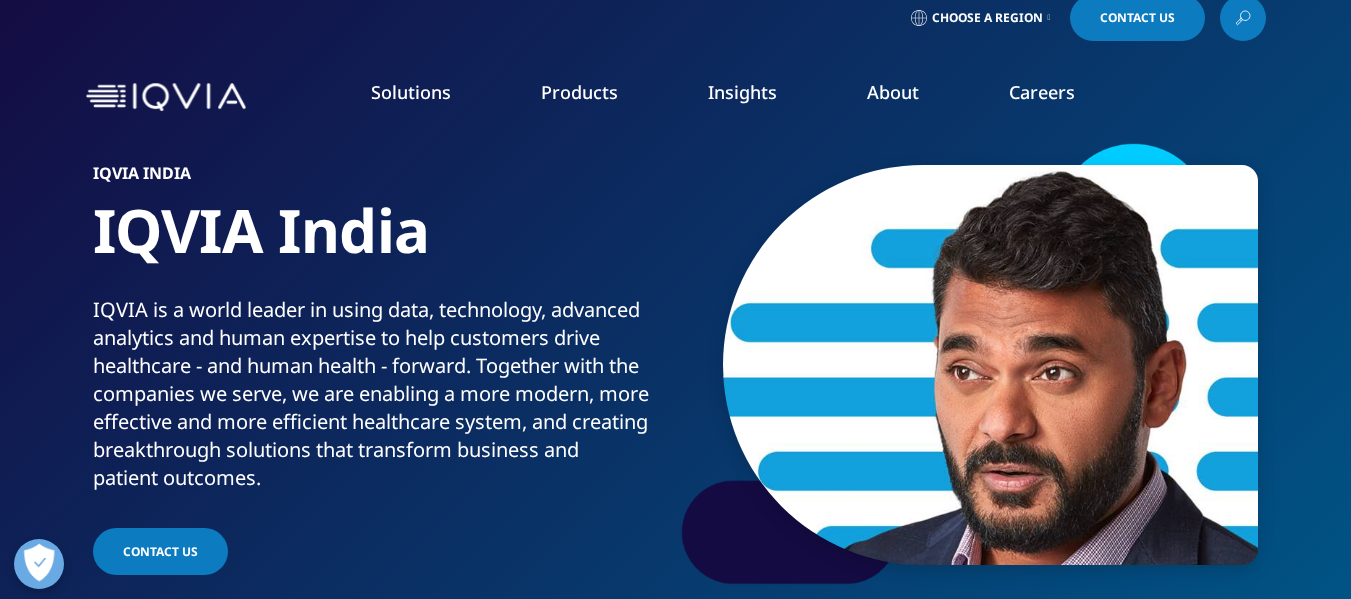 scroll, scrollTop: 0, scrollLeft: 0, axis: both 